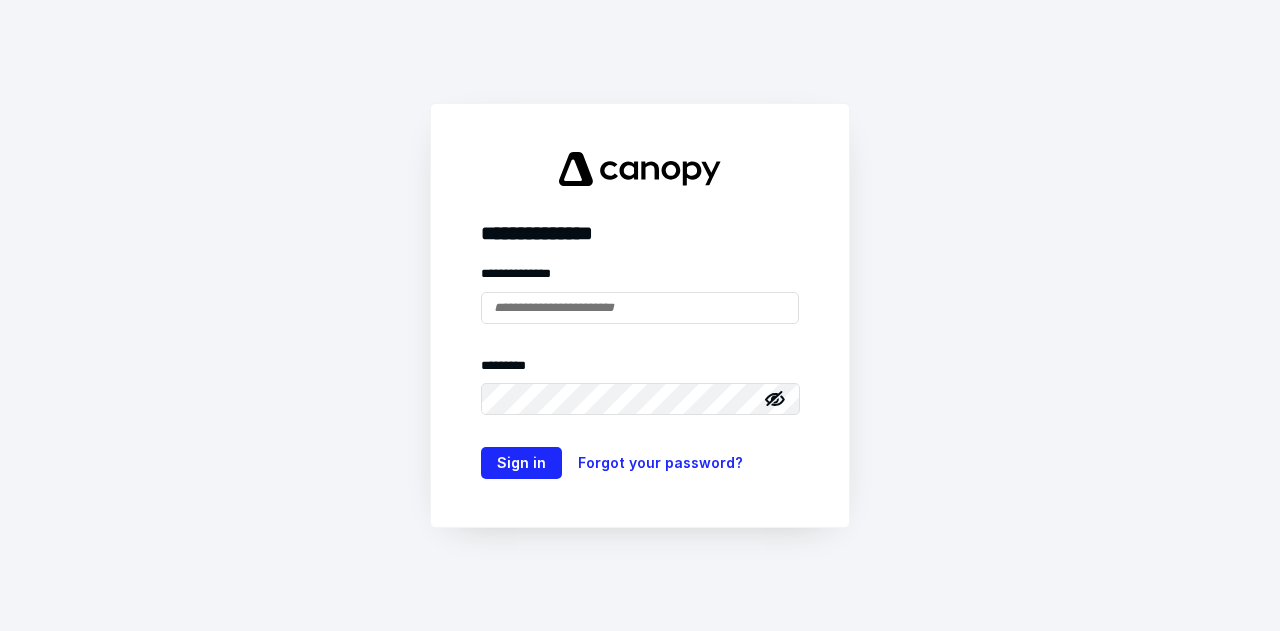 scroll, scrollTop: 0, scrollLeft: 0, axis: both 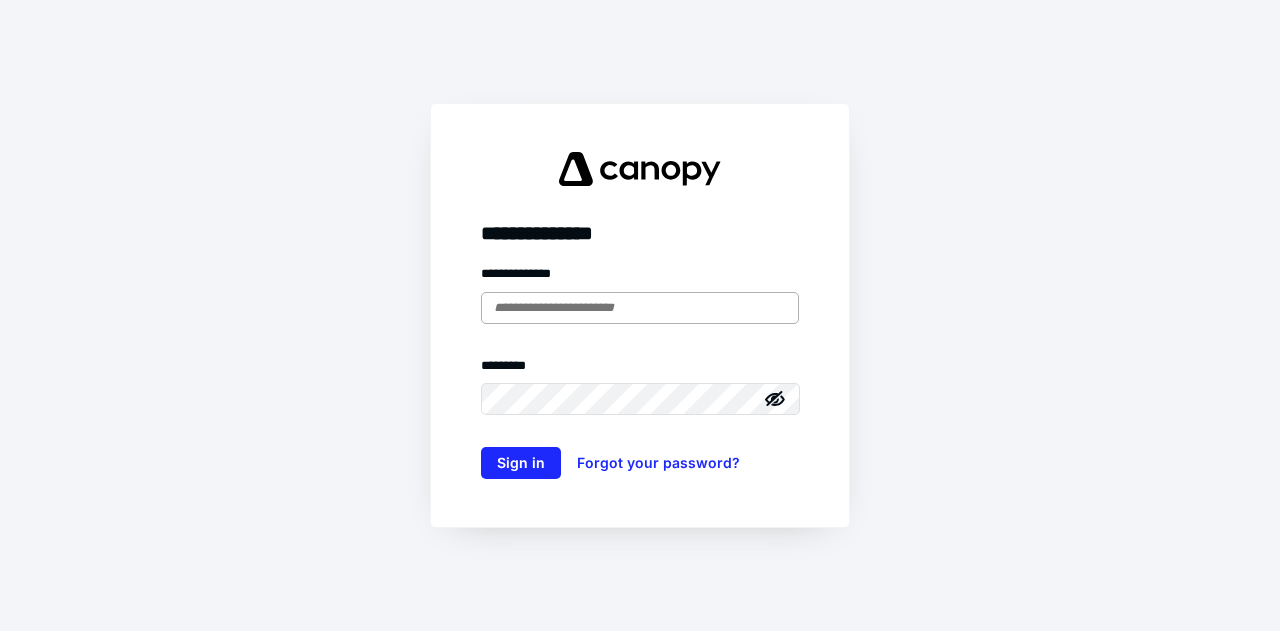 click at bounding box center (640, 308) 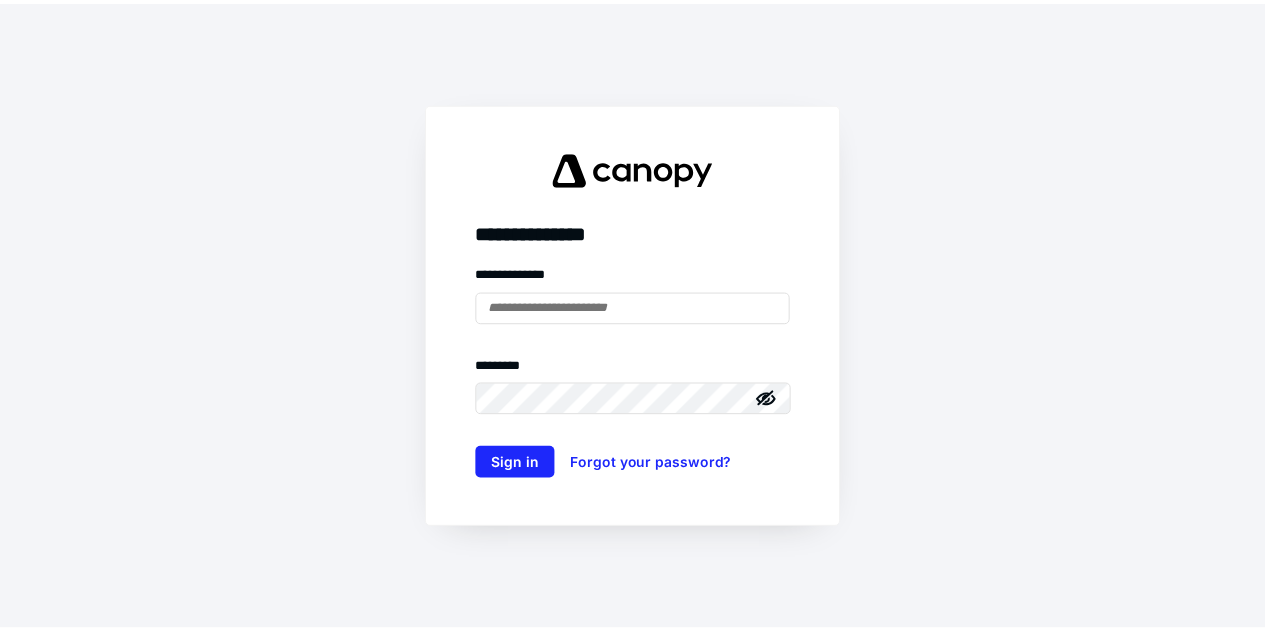 scroll, scrollTop: 0, scrollLeft: 0, axis: both 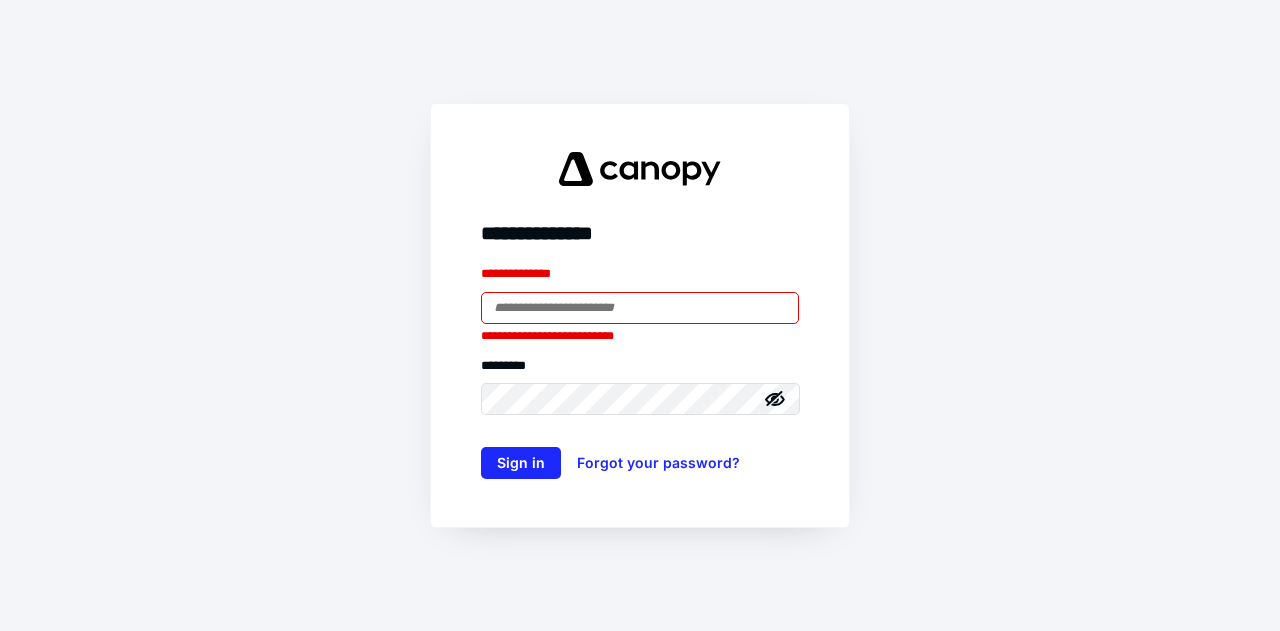 type on "**********" 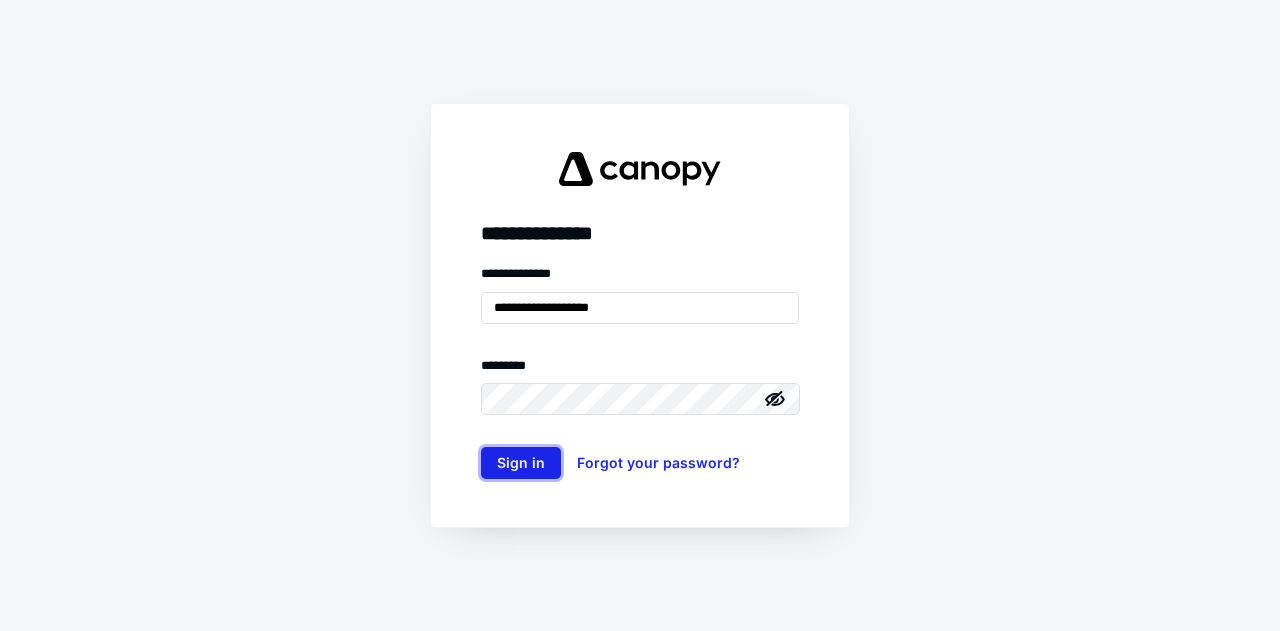 click on "Sign in" at bounding box center (521, 463) 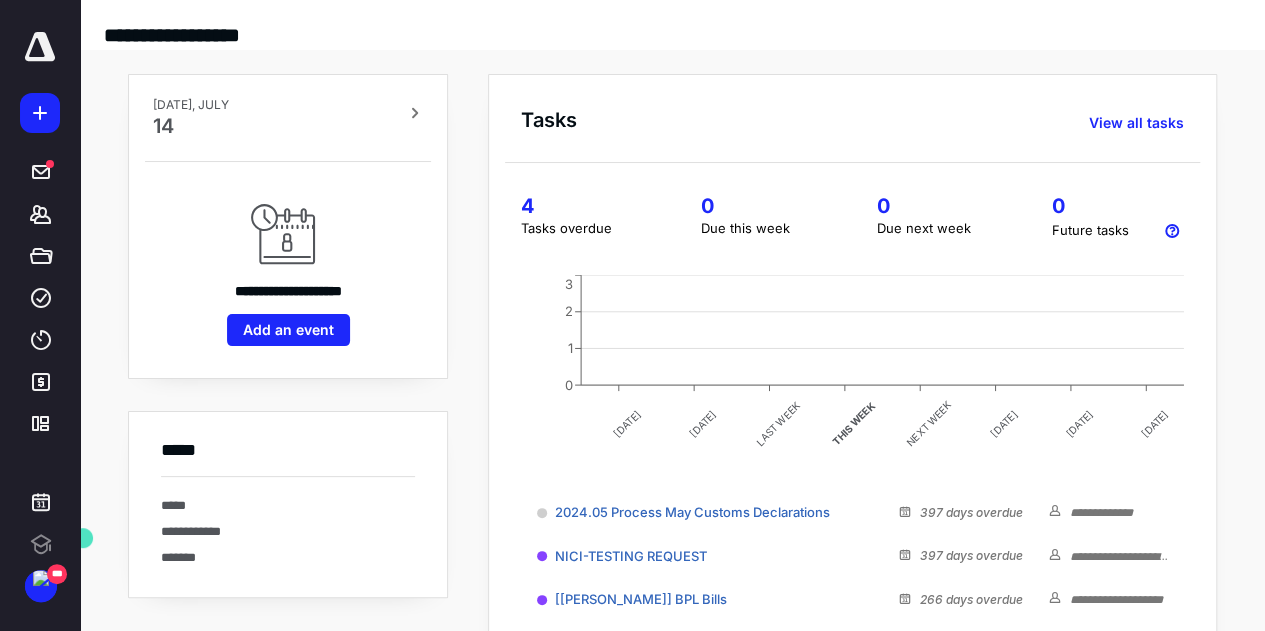 scroll, scrollTop: 0, scrollLeft: 0, axis: both 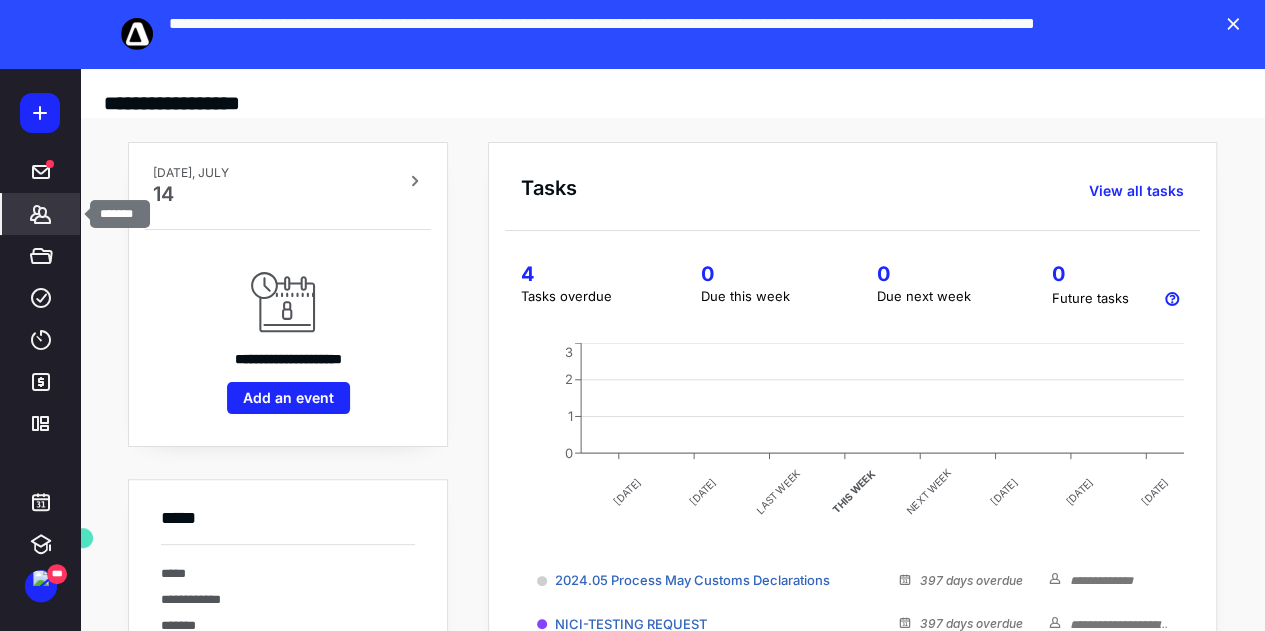 click 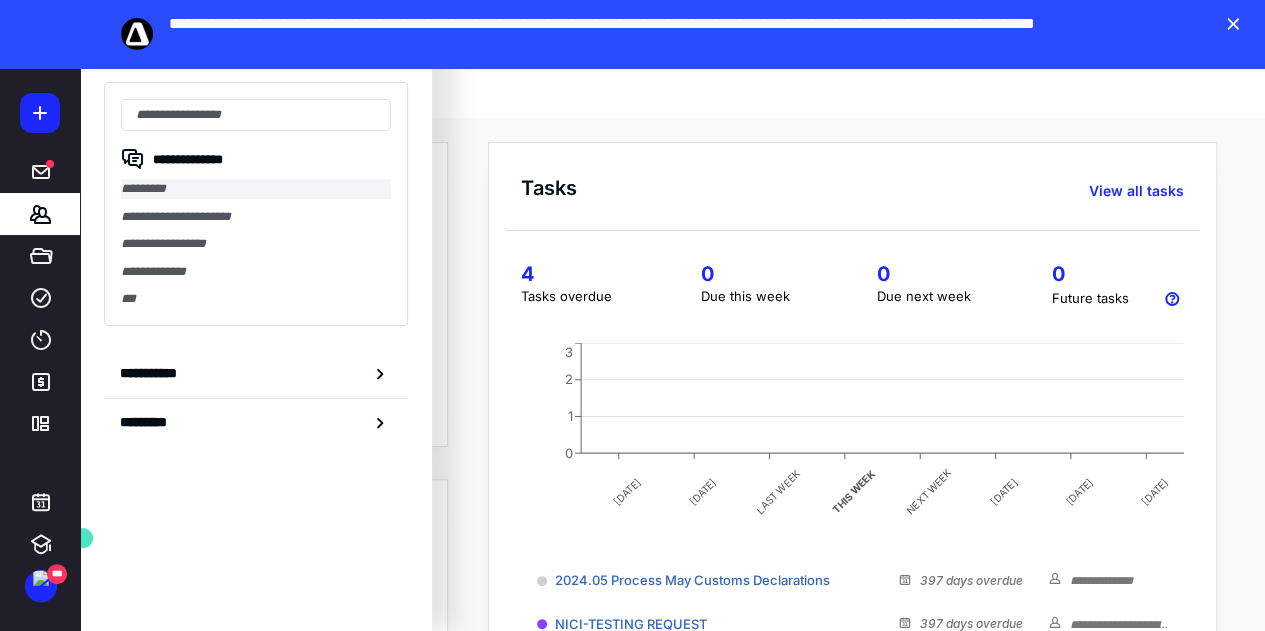 click on "*********" at bounding box center (256, 189) 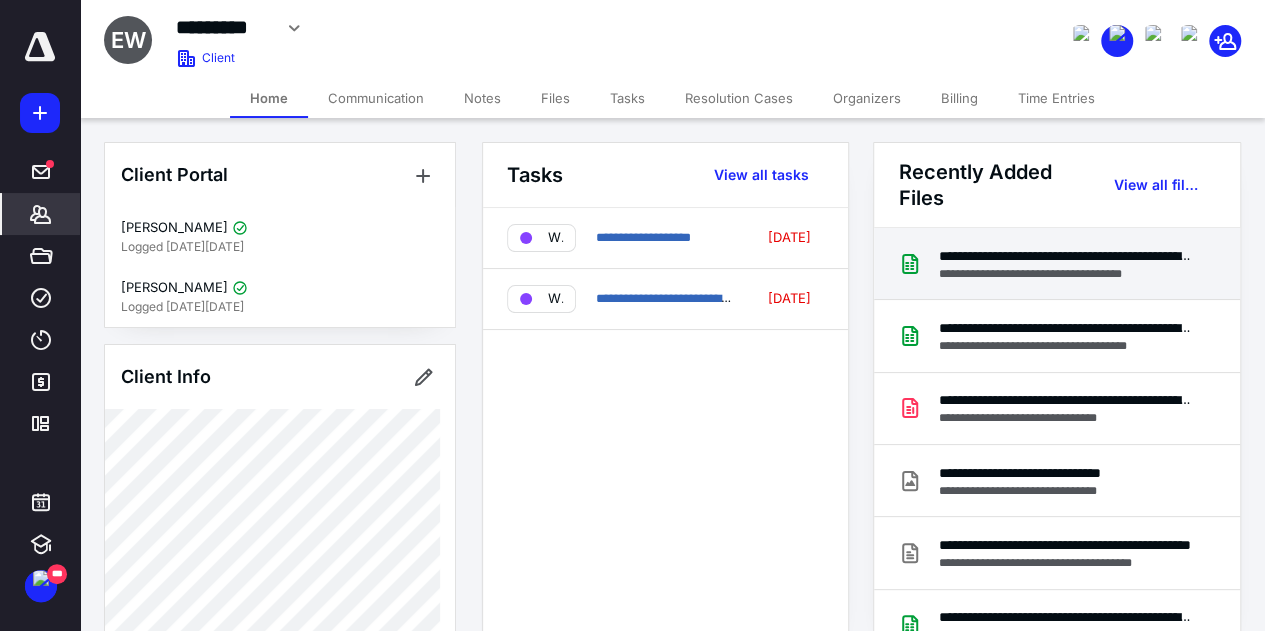 click on "**********" at bounding box center [1065, 274] 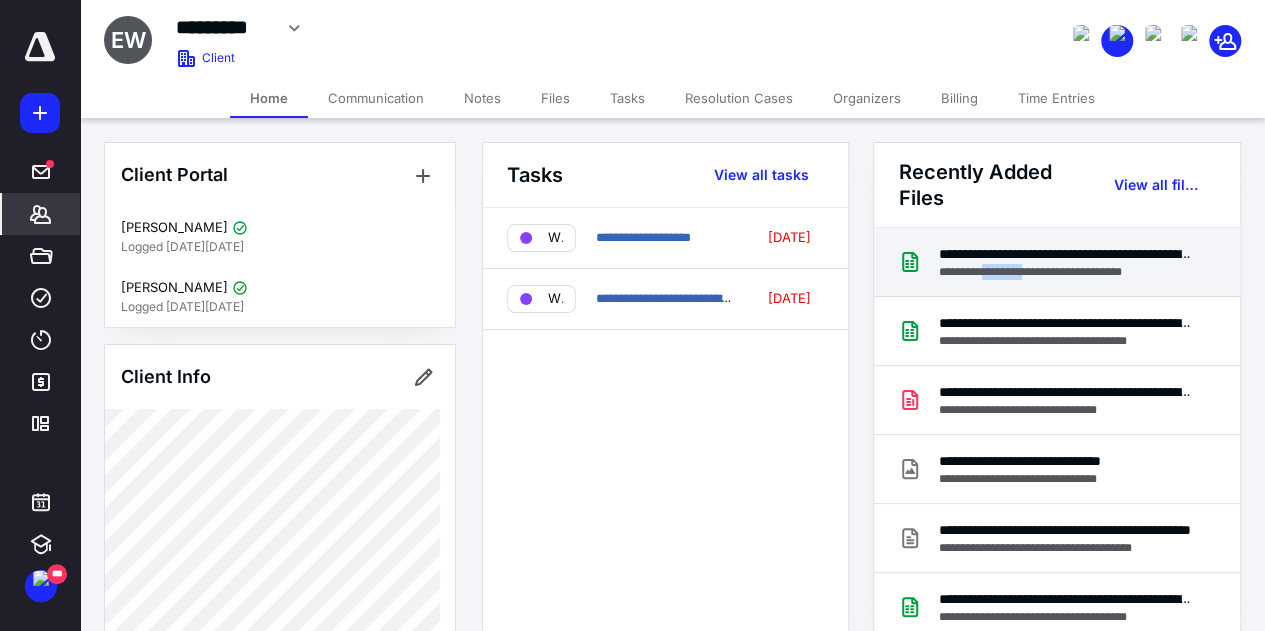 click on "**********" at bounding box center (632, 824) 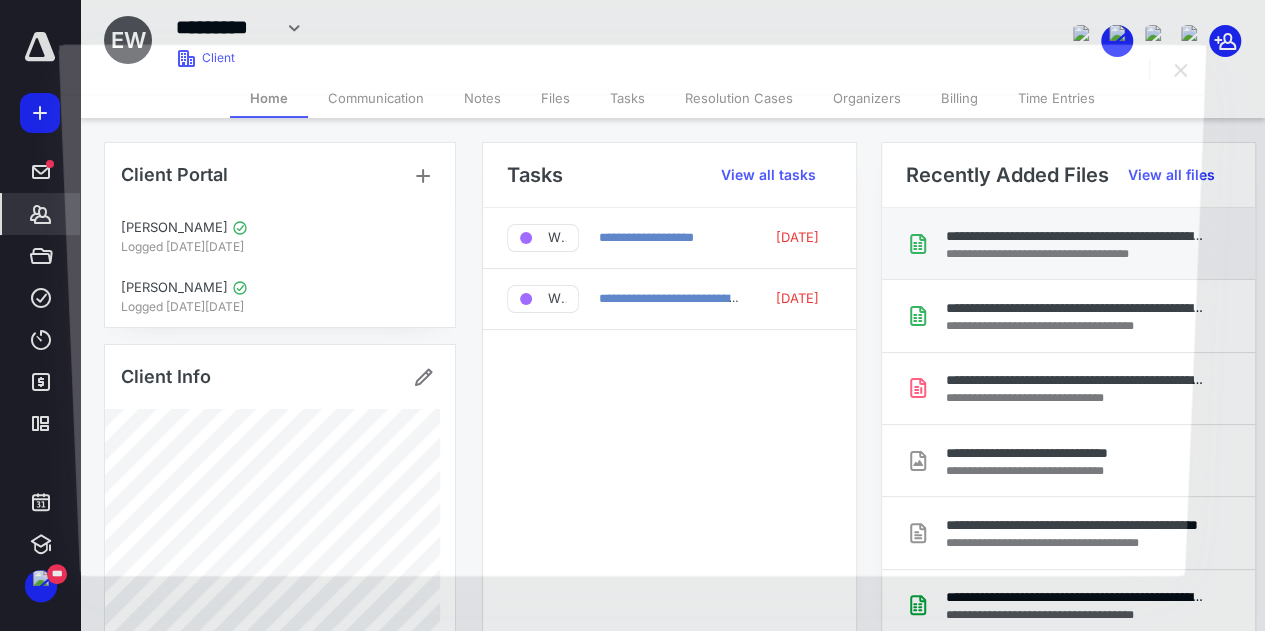 click at bounding box center (632, 334) 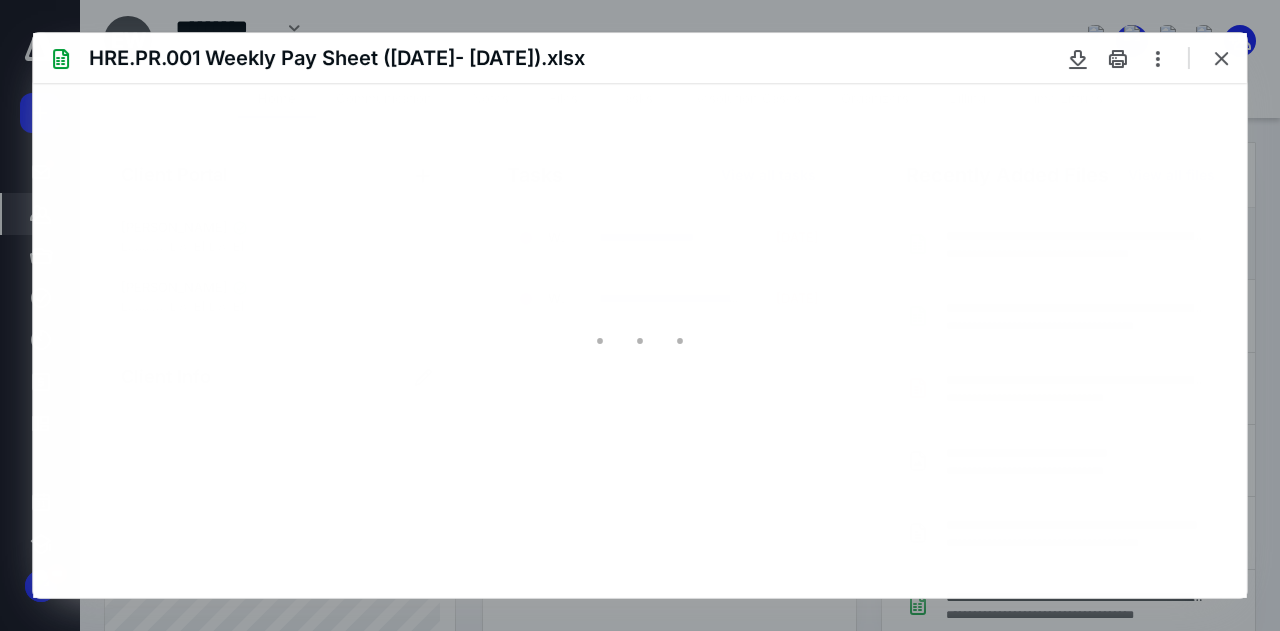 scroll, scrollTop: 0, scrollLeft: 0, axis: both 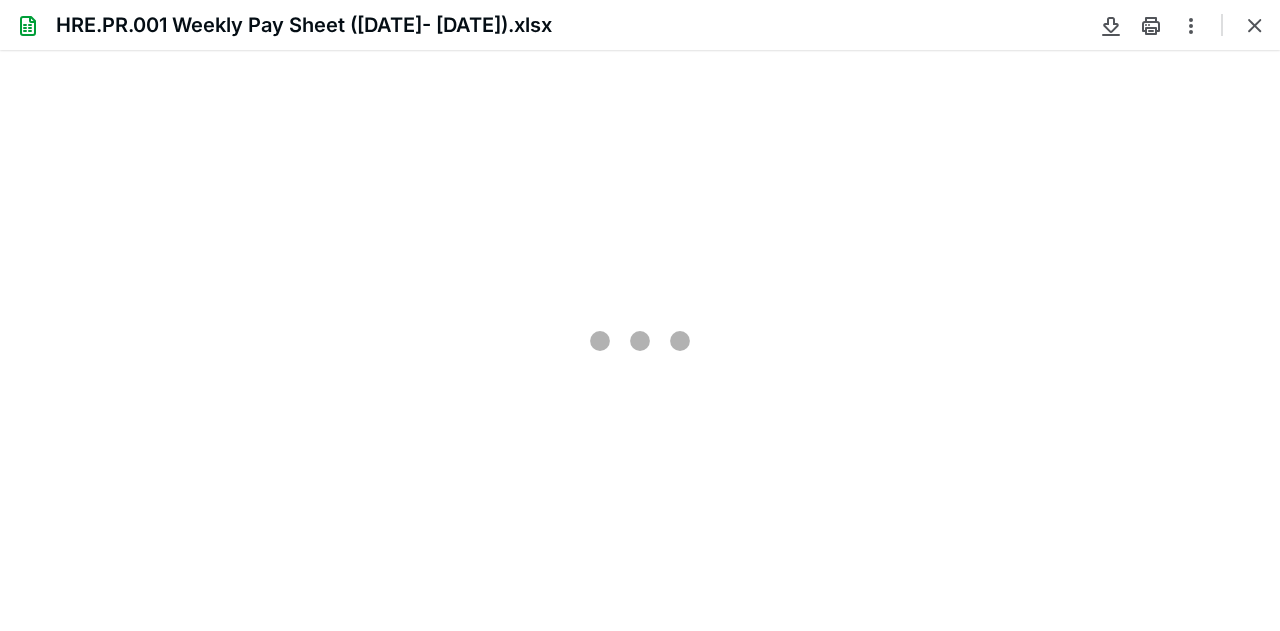 type on "60" 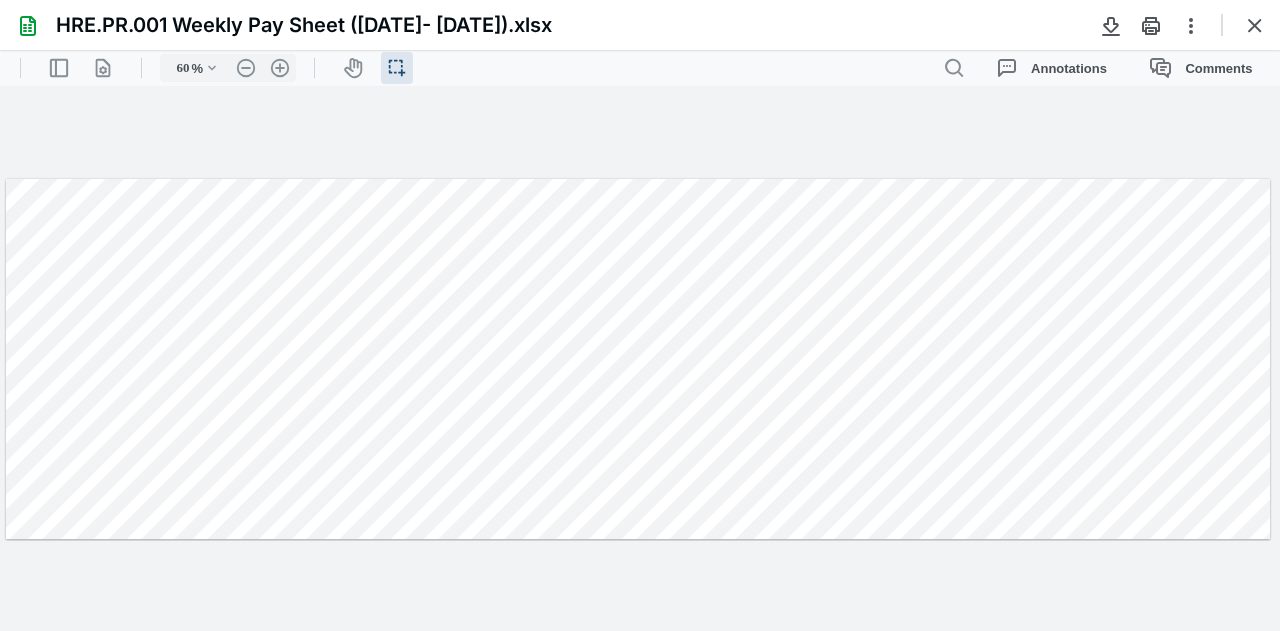 click at bounding box center (638, 359) 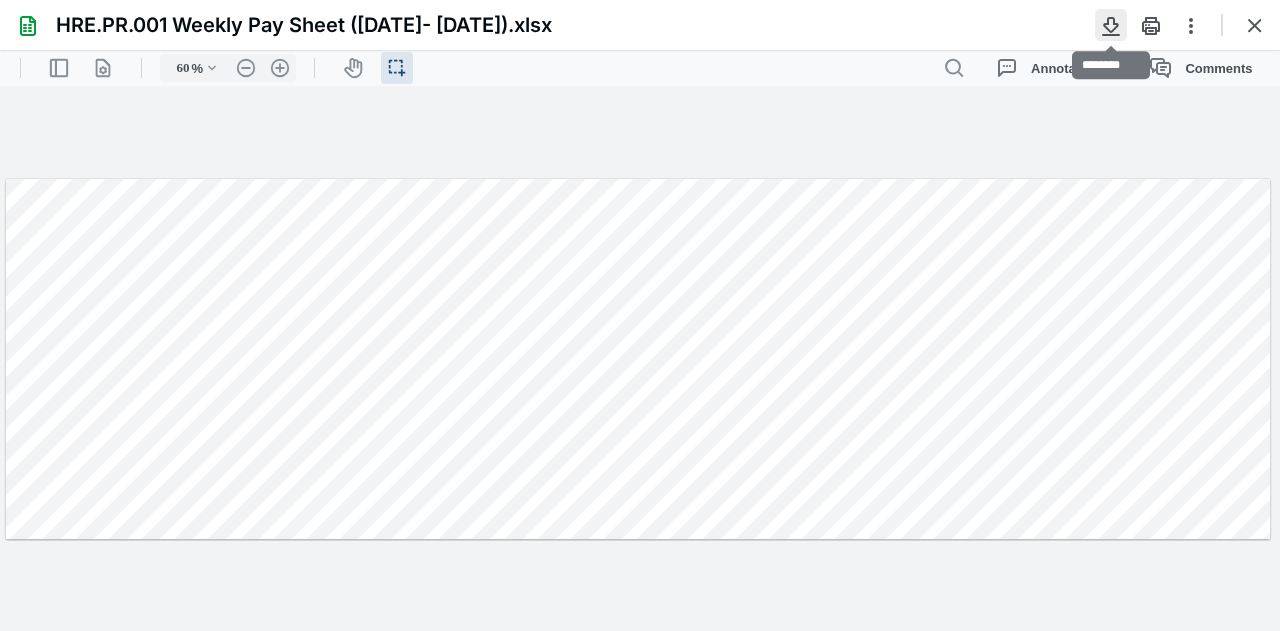 click at bounding box center (1111, 25) 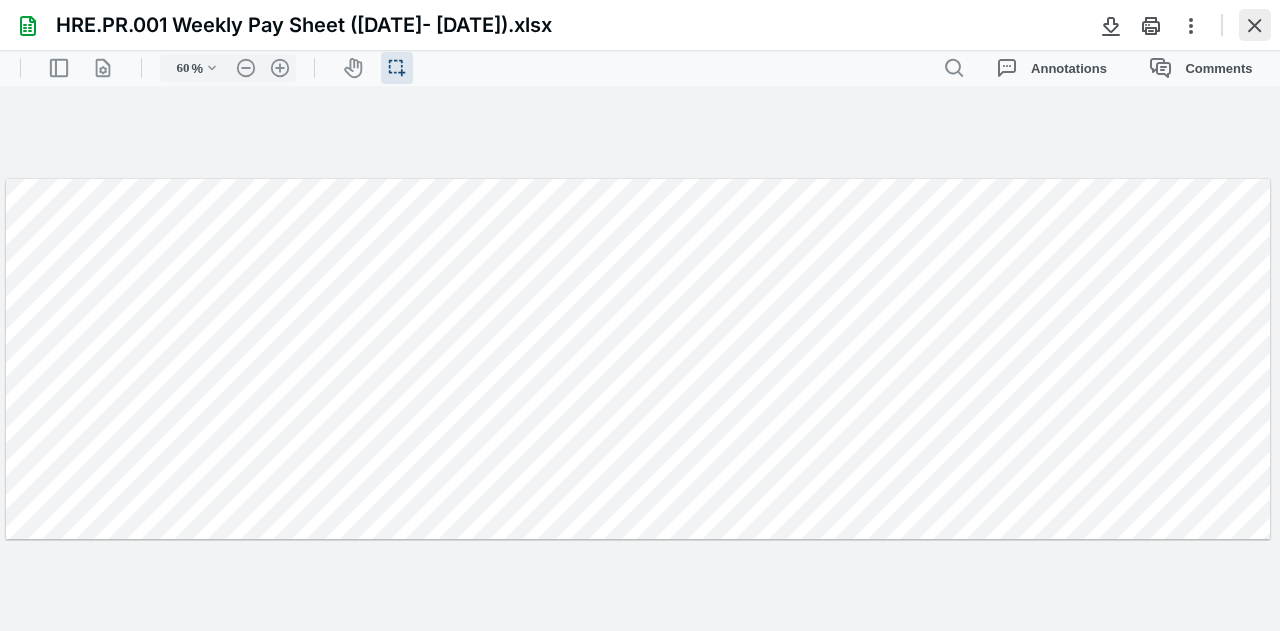 click at bounding box center [1255, 25] 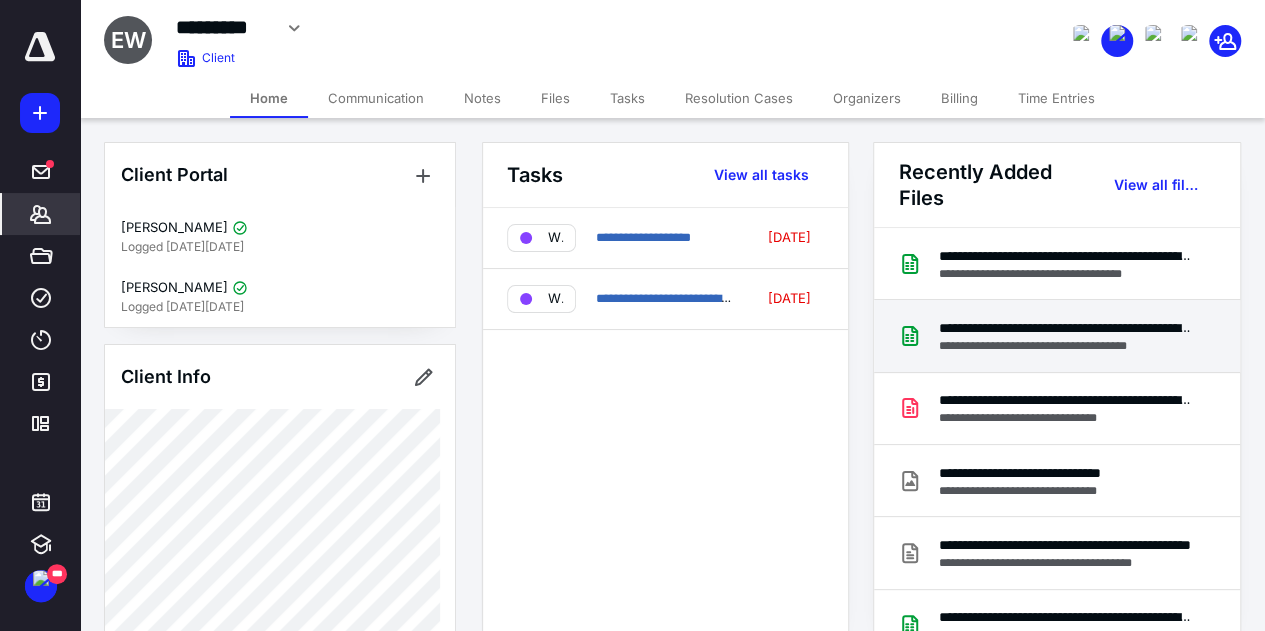 click on "**********" at bounding box center (1065, 328) 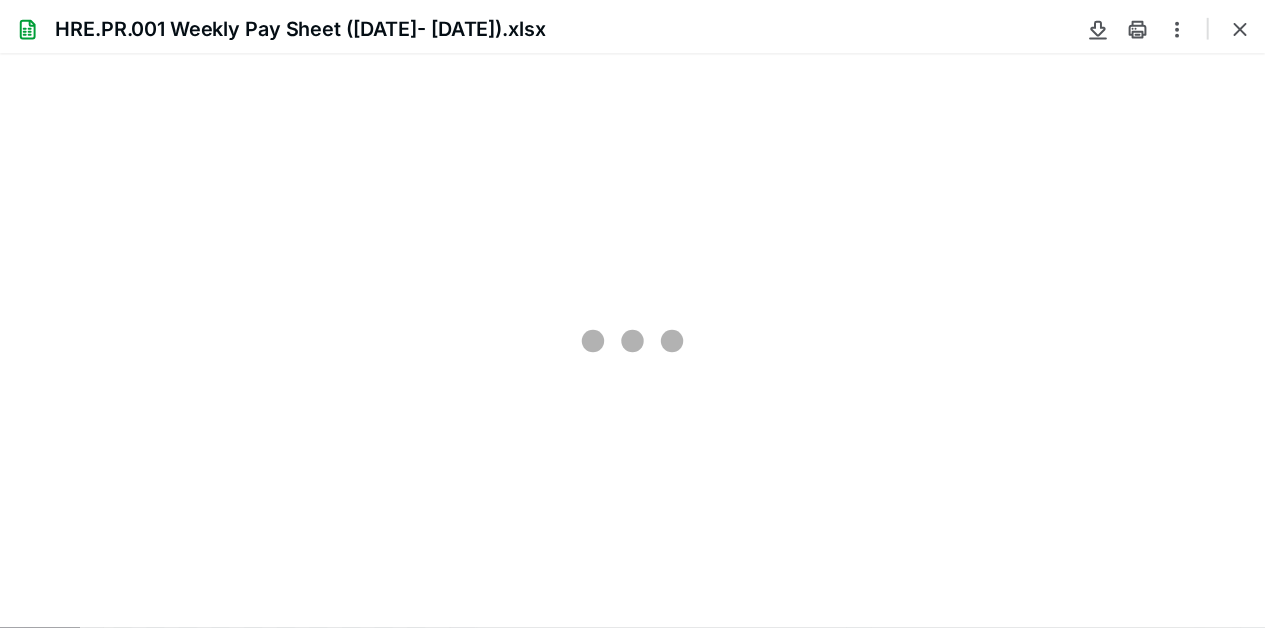 scroll, scrollTop: 0, scrollLeft: 0, axis: both 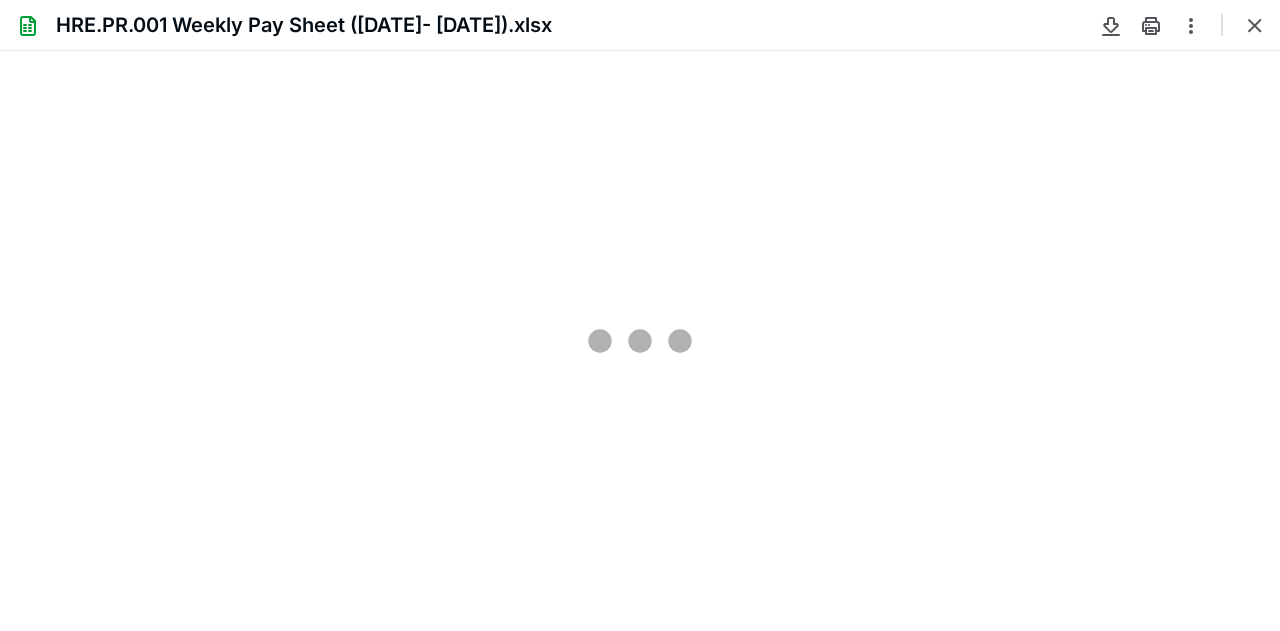 type on "62" 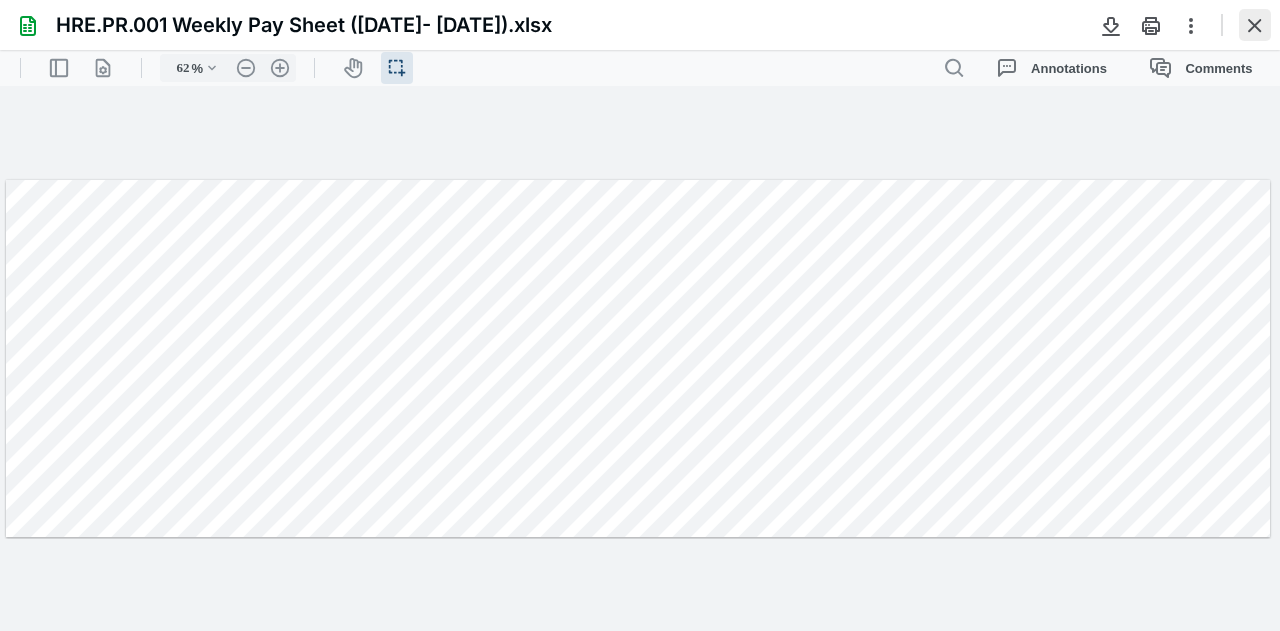 click at bounding box center [1255, 25] 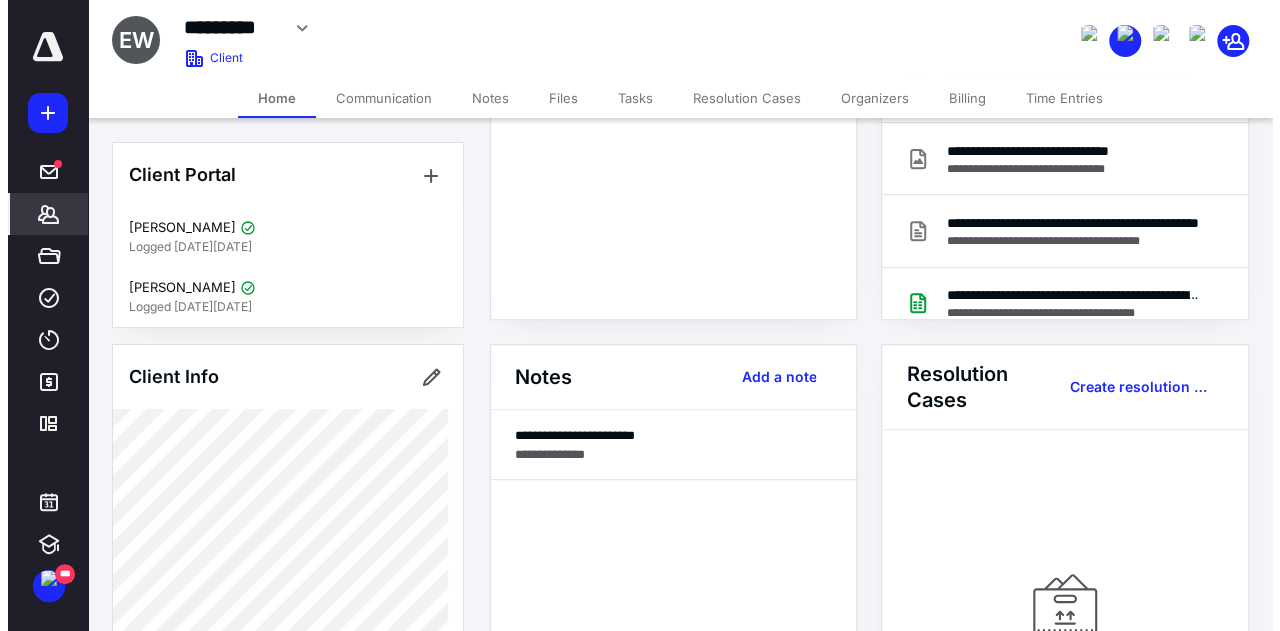 scroll, scrollTop: 0, scrollLeft: 0, axis: both 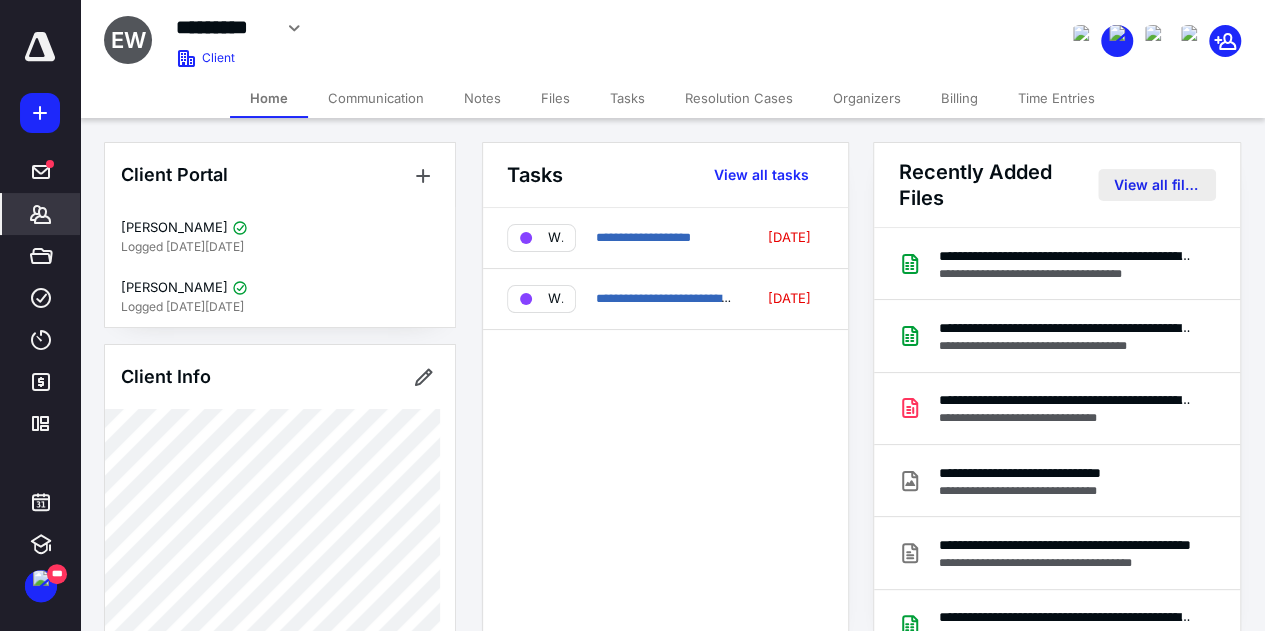 click on "View all files" at bounding box center [1157, 185] 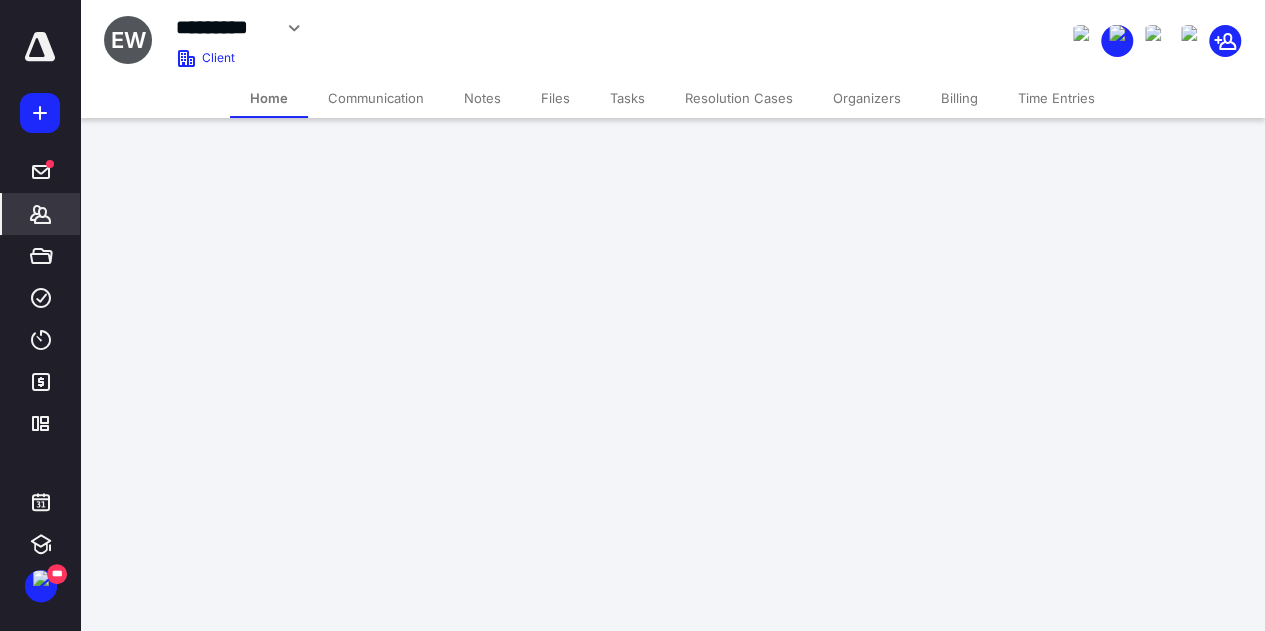 click on "**********" at bounding box center [640, 315] 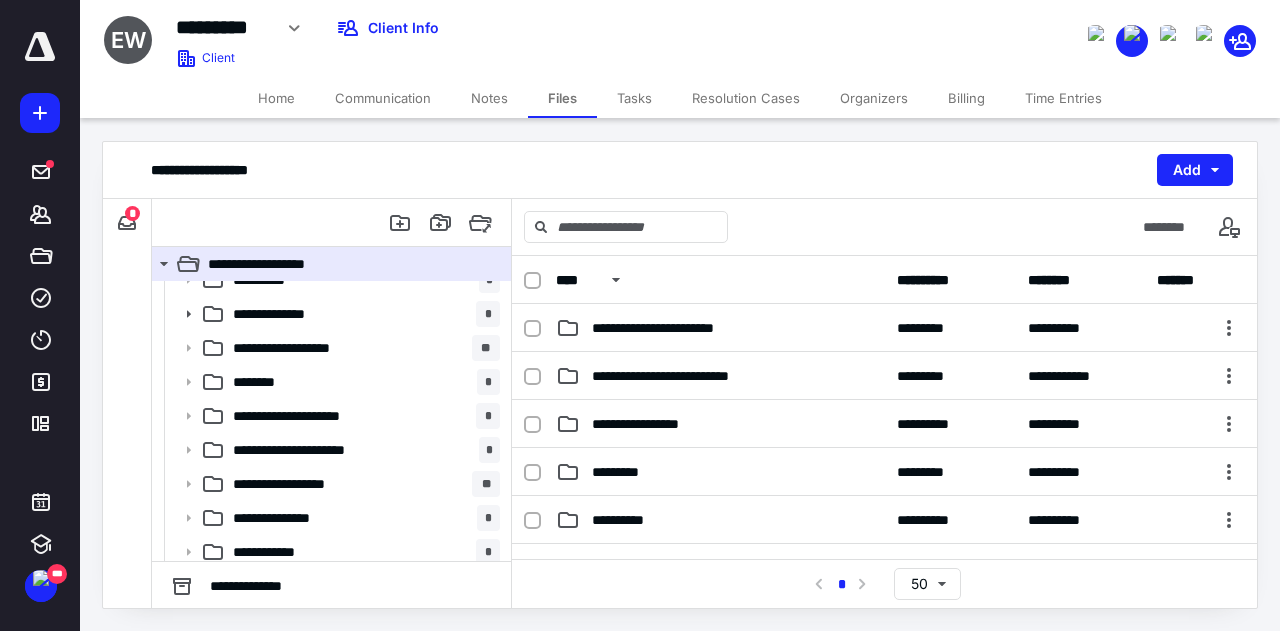 scroll, scrollTop: 200, scrollLeft: 0, axis: vertical 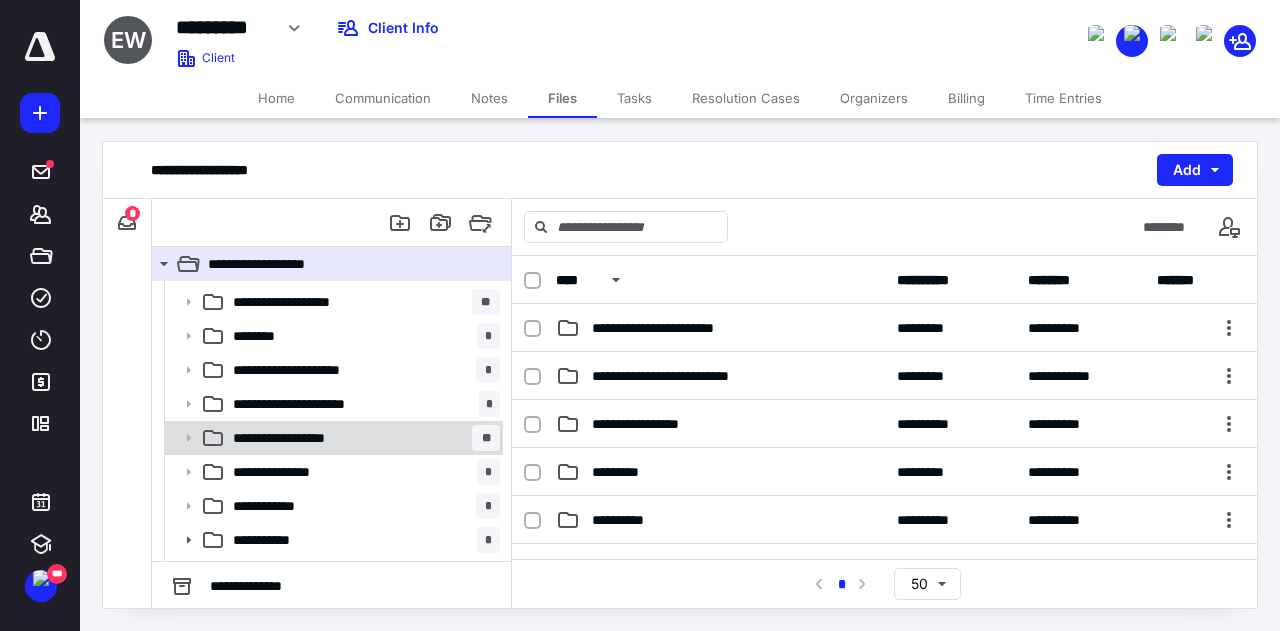 click on "**********" at bounding box center (362, 438) 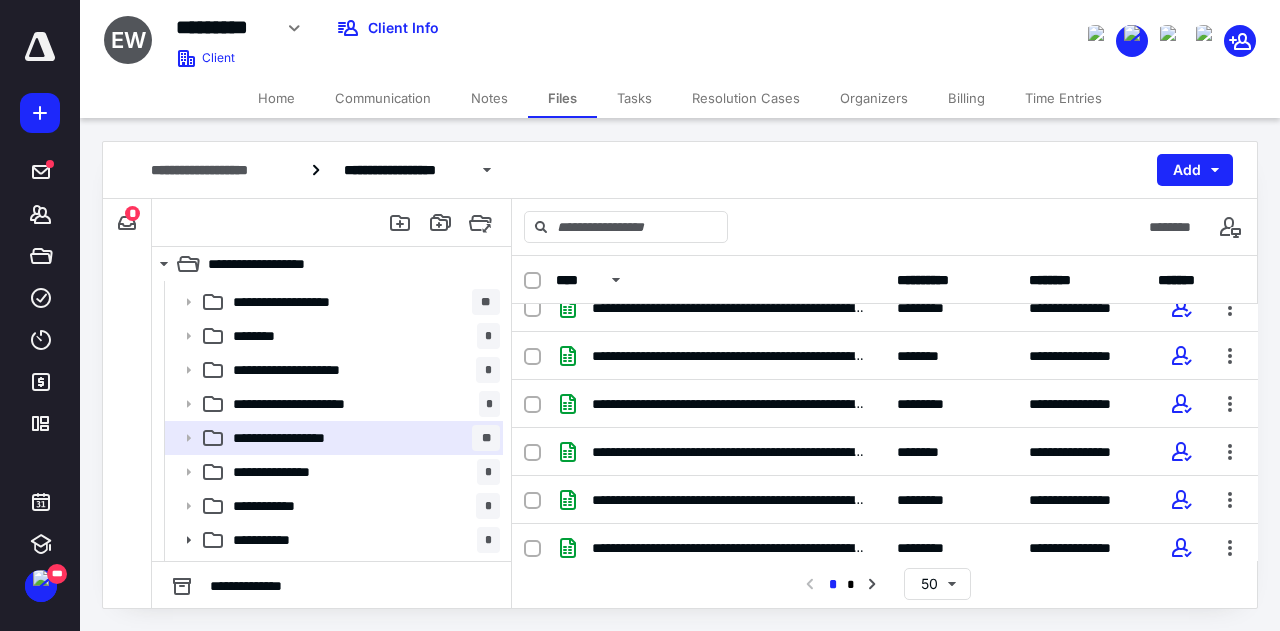 scroll, scrollTop: 0, scrollLeft: 0, axis: both 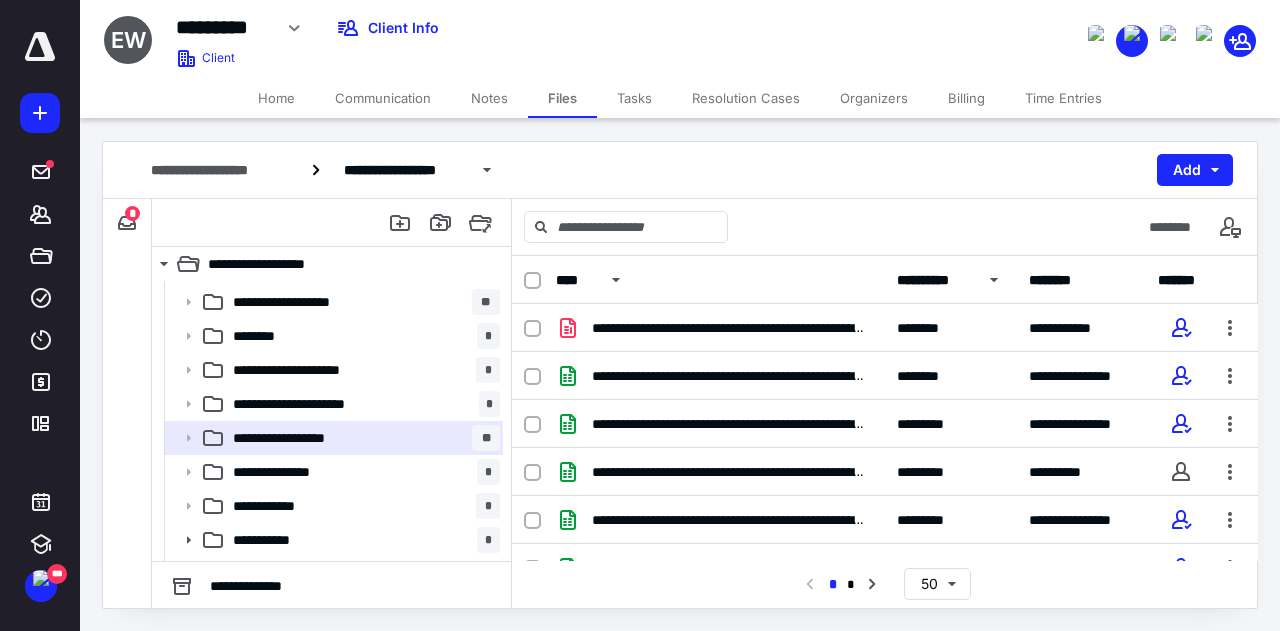 click on "**********" at bounding box center (935, 280) 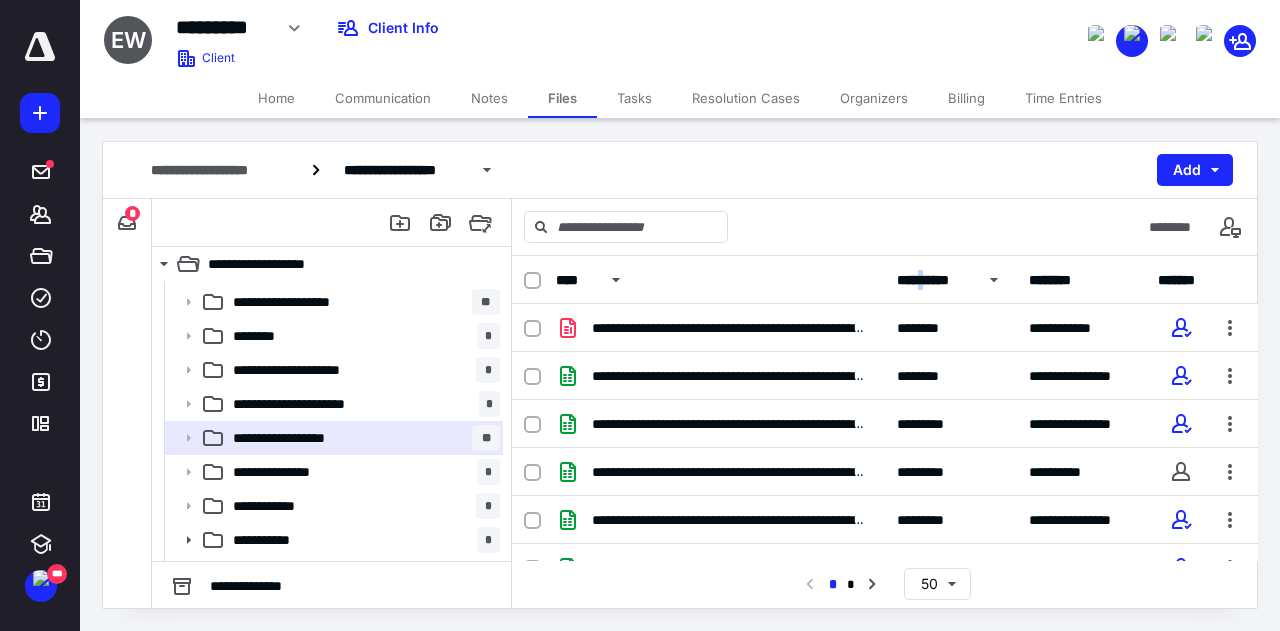 click on "**********" at bounding box center [935, 280] 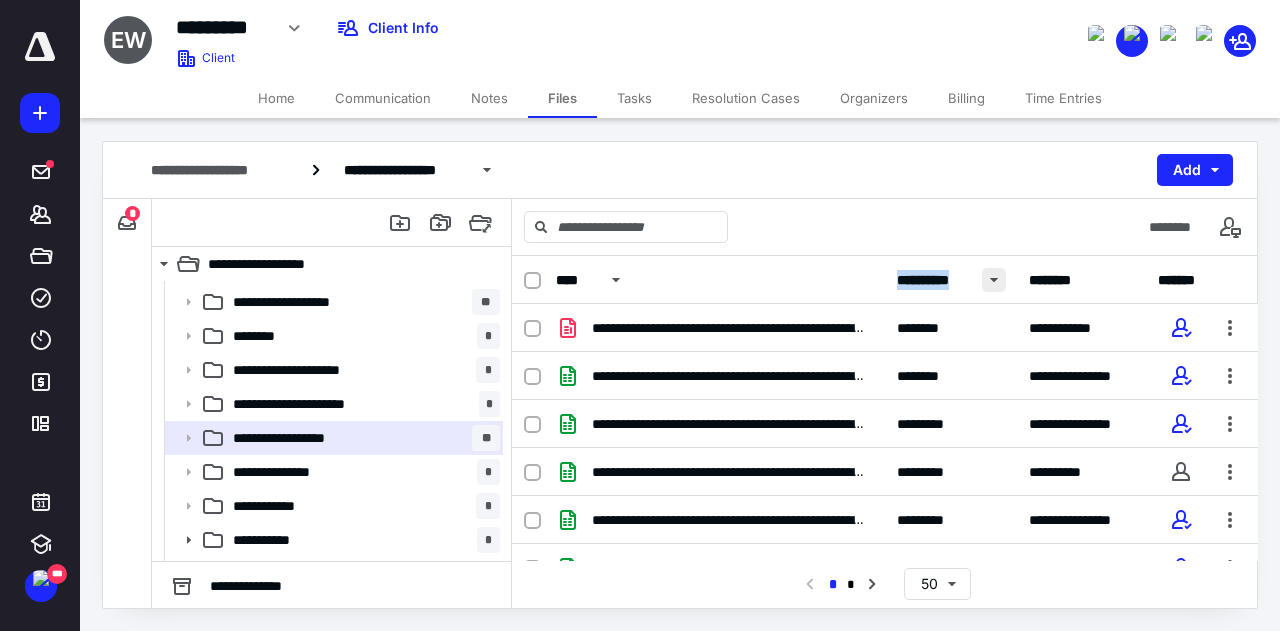 click at bounding box center [994, 280] 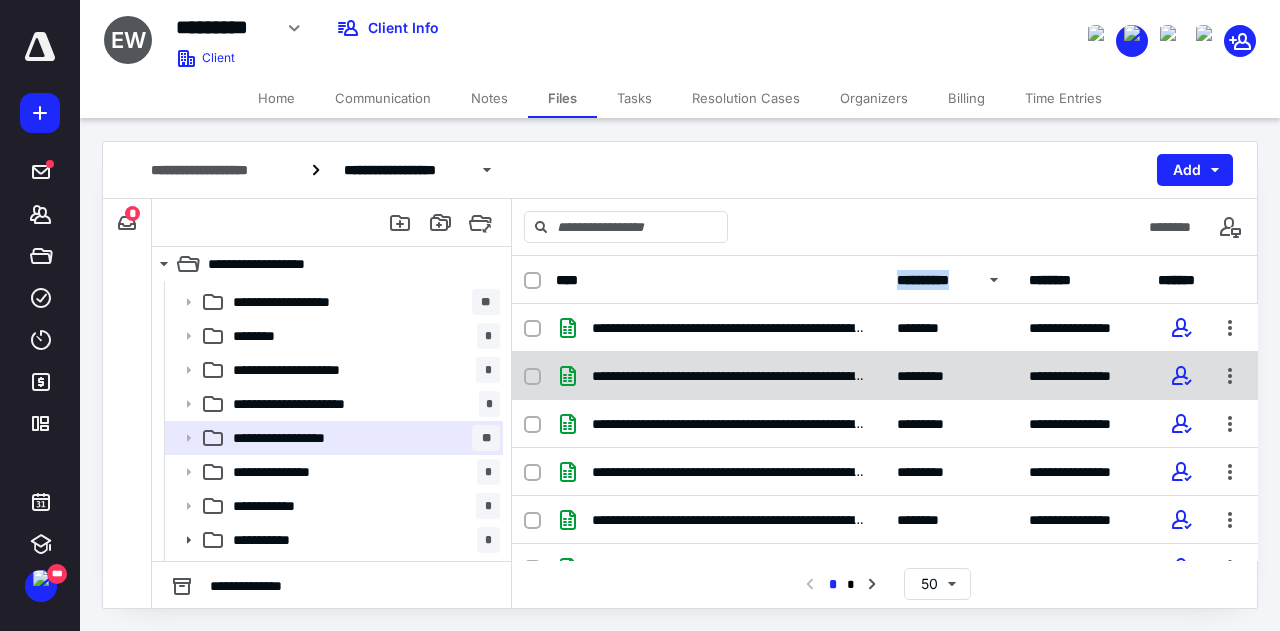 scroll, scrollTop: 100, scrollLeft: 0, axis: vertical 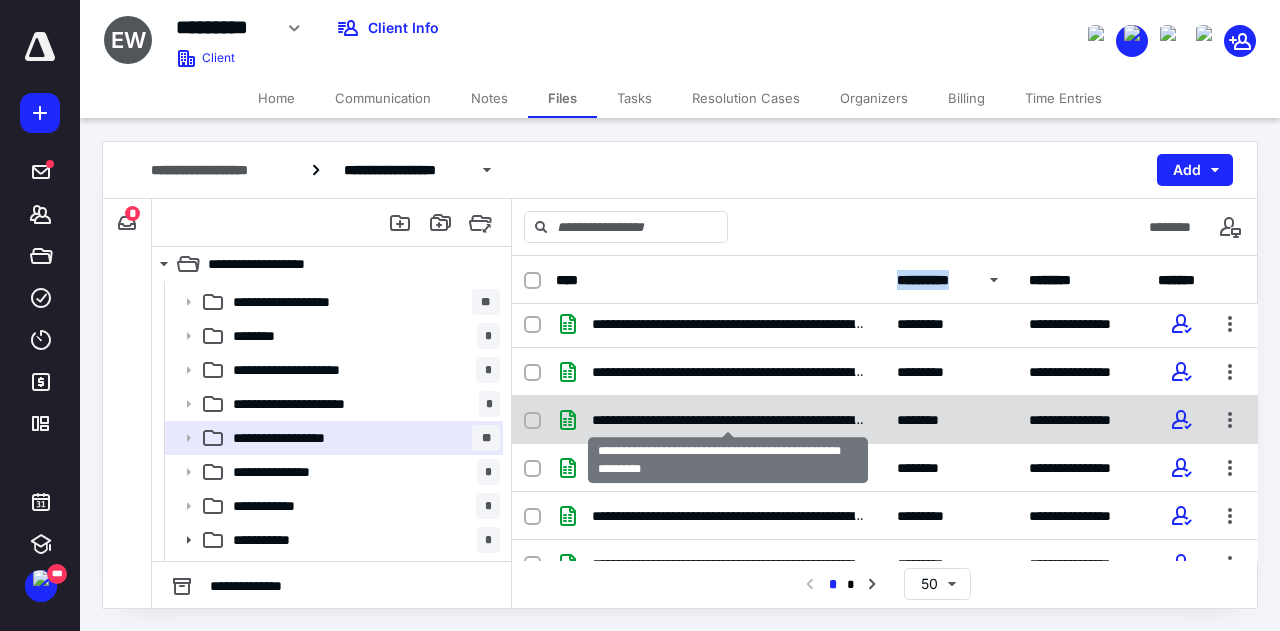 click on "**********" at bounding box center [728, 420] 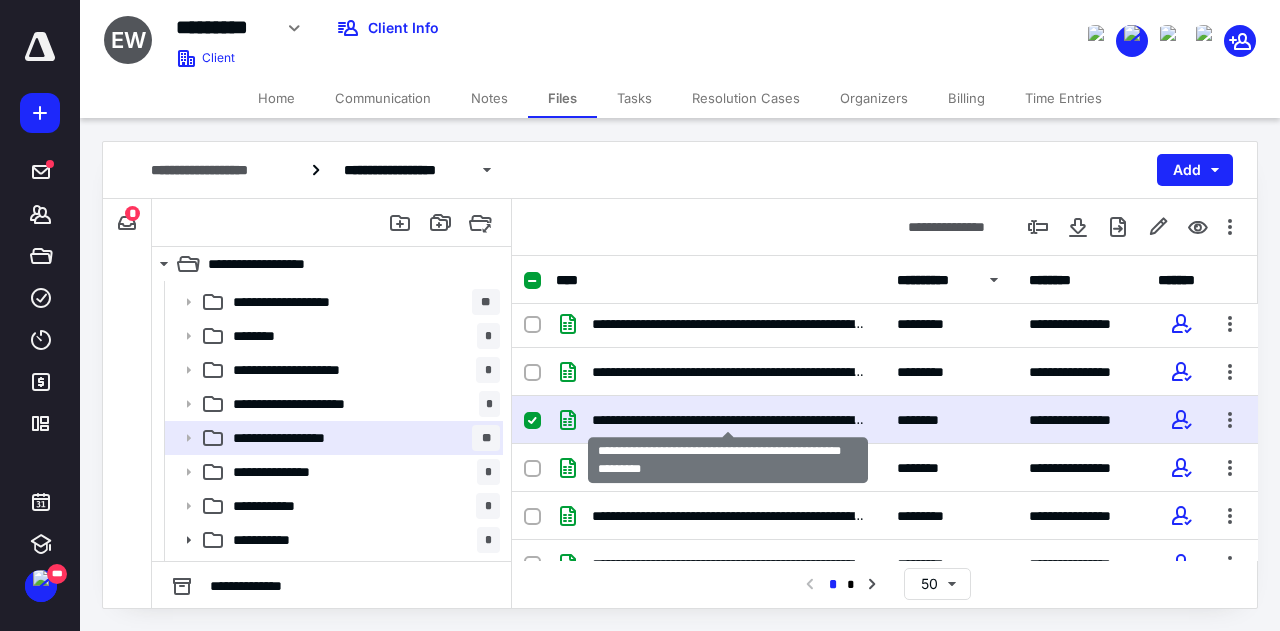 click on "**********" at bounding box center (728, 420) 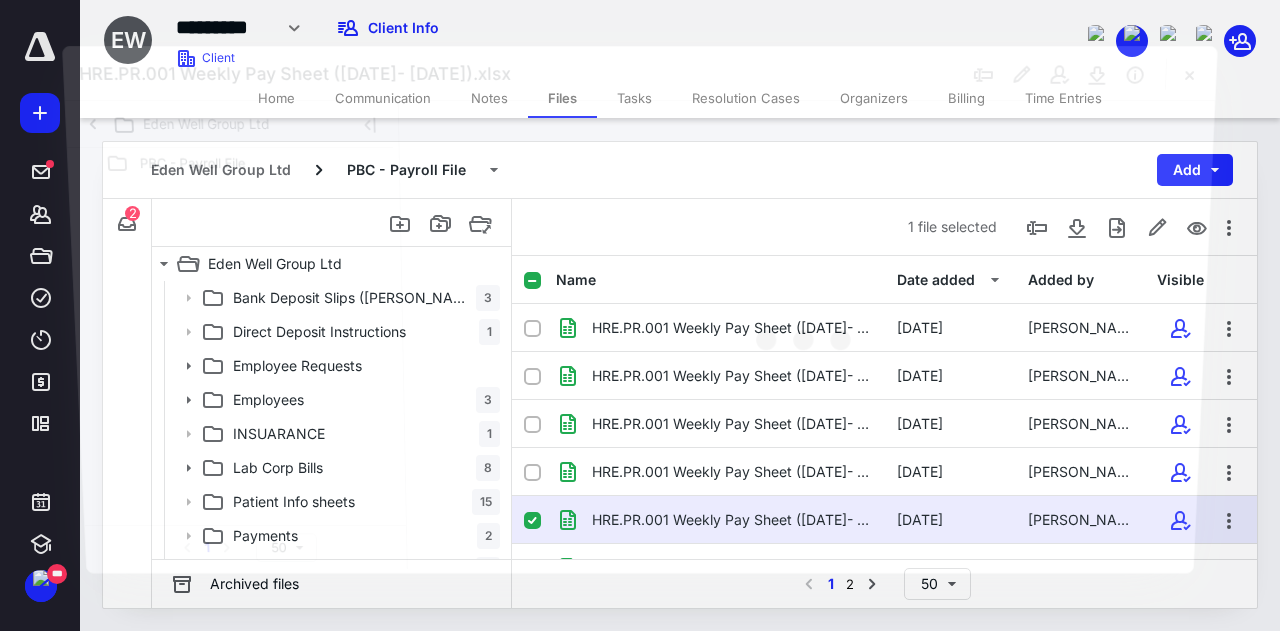 scroll, scrollTop: 200, scrollLeft: 0, axis: vertical 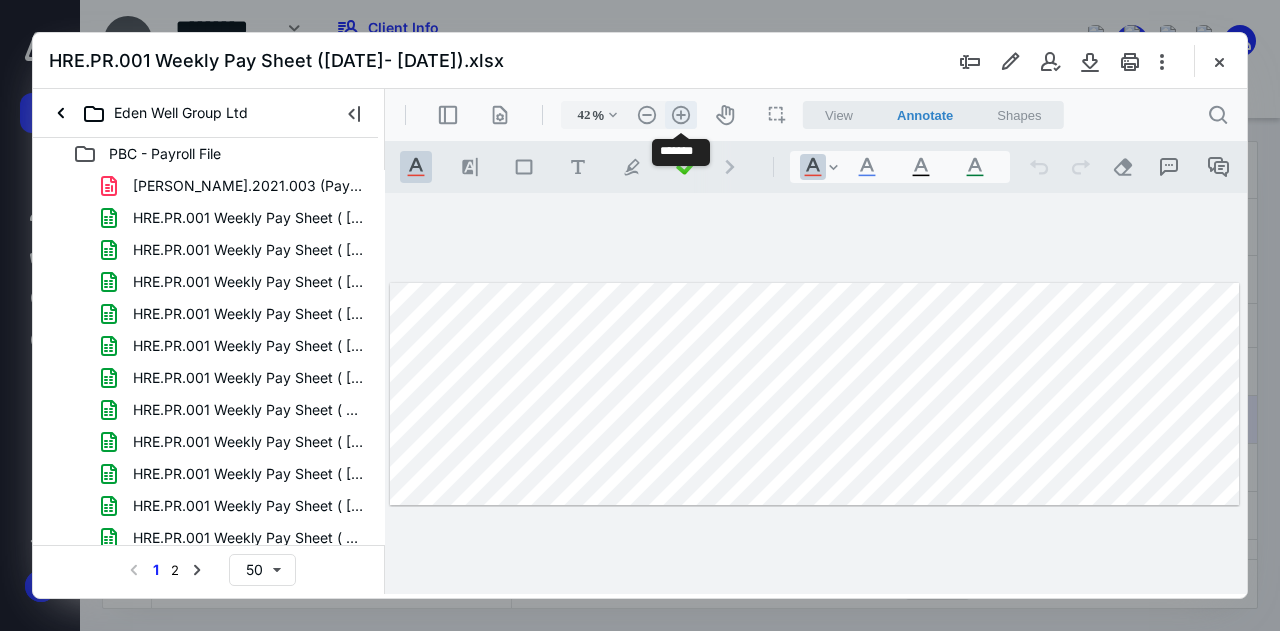 click on ".cls-1{fill:#abb0c4;} icon - header - zoom - in - line" at bounding box center [681, 115] 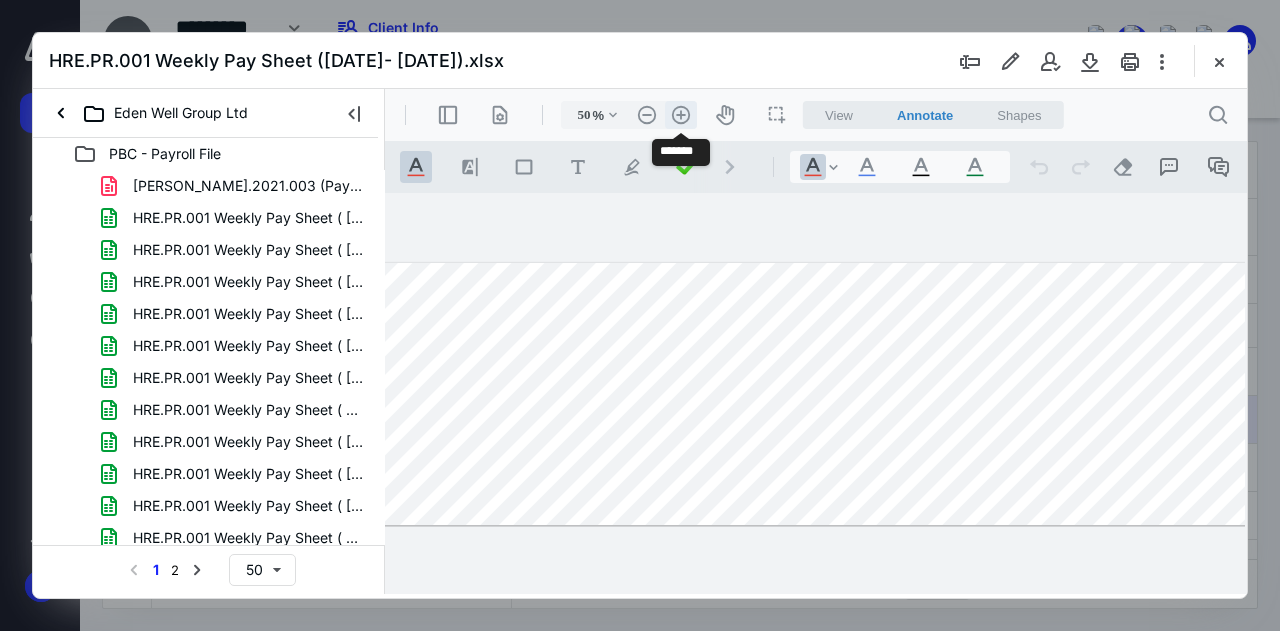 click on ".cls-1{fill:#abb0c4;} icon - header - zoom - in - line" at bounding box center (681, 115) 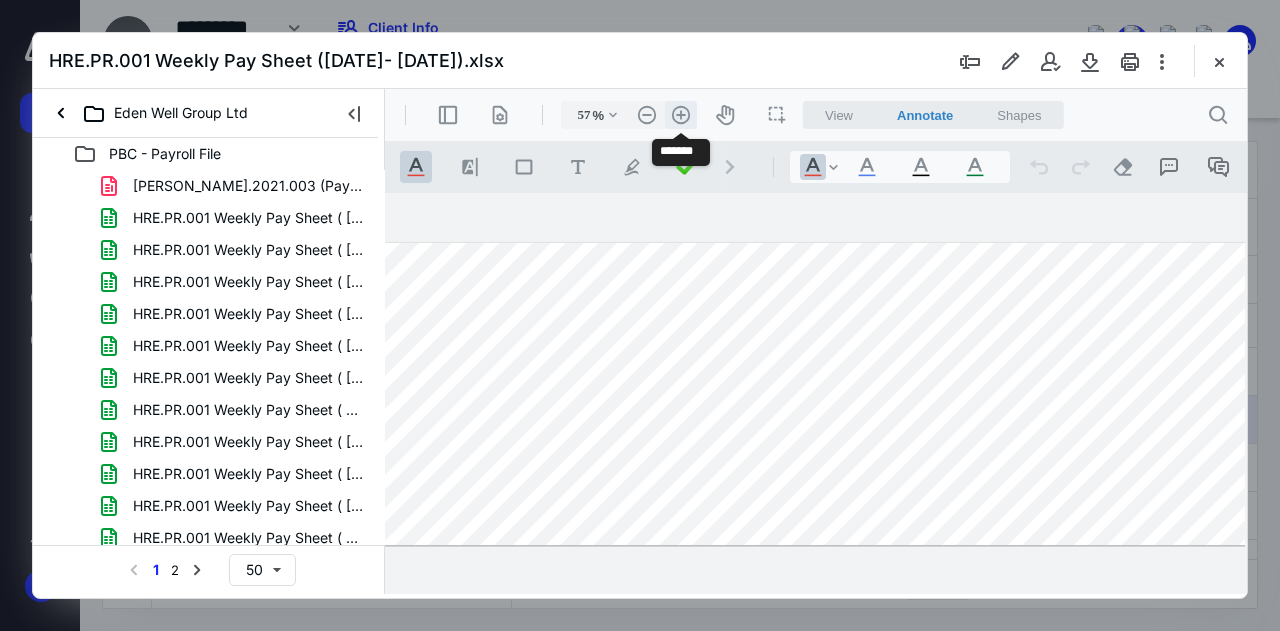 click on ".cls-1{fill:#abb0c4;} icon - header - zoom - in - line" at bounding box center [681, 115] 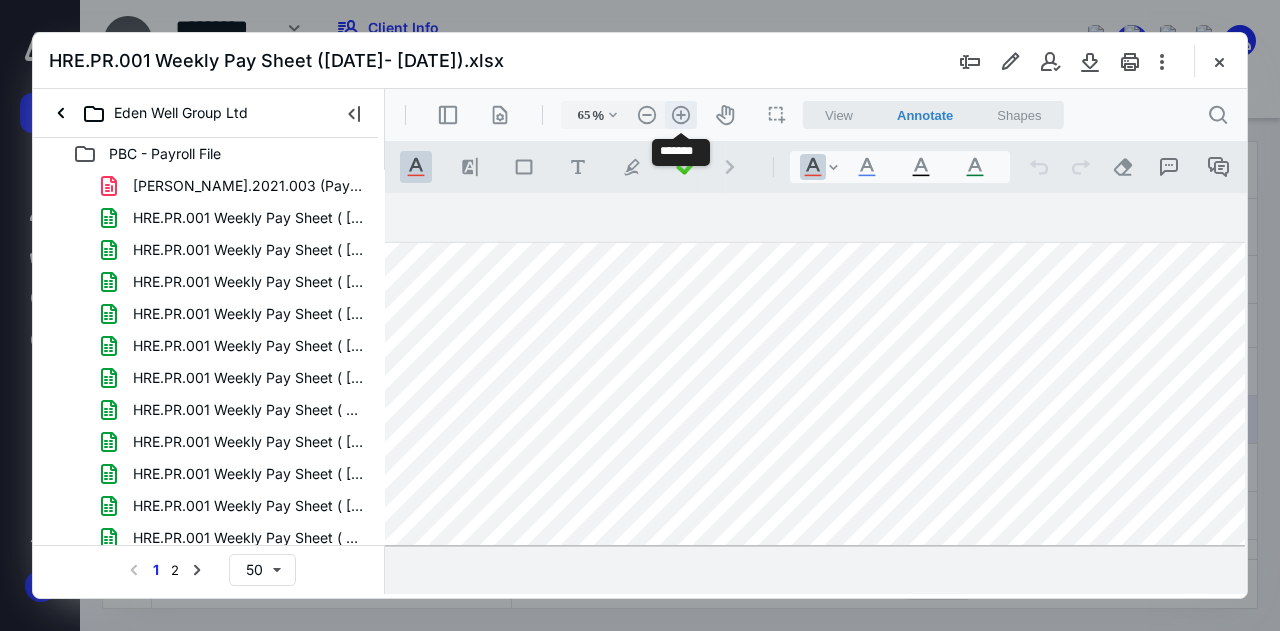 scroll, scrollTop: 0, scrollLeft: 229, axis: horizontal 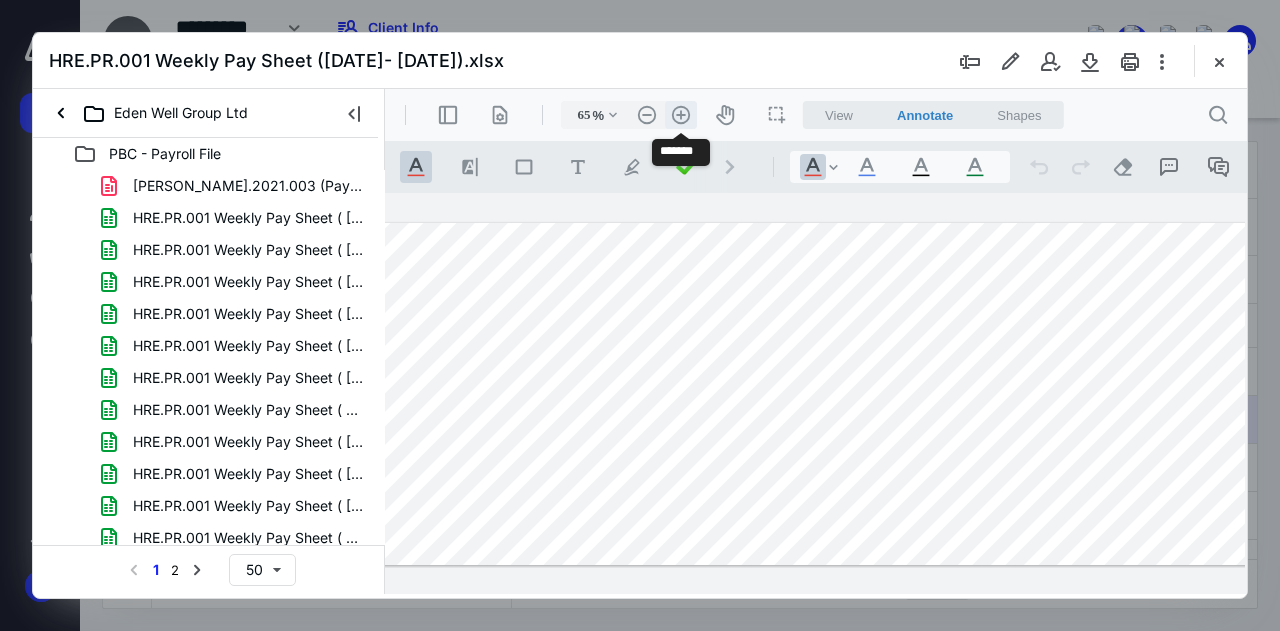 click on ".cls-1{fill:#abb0c4;} icon - header - zoom - in - line" at bounding box center (681, 115) 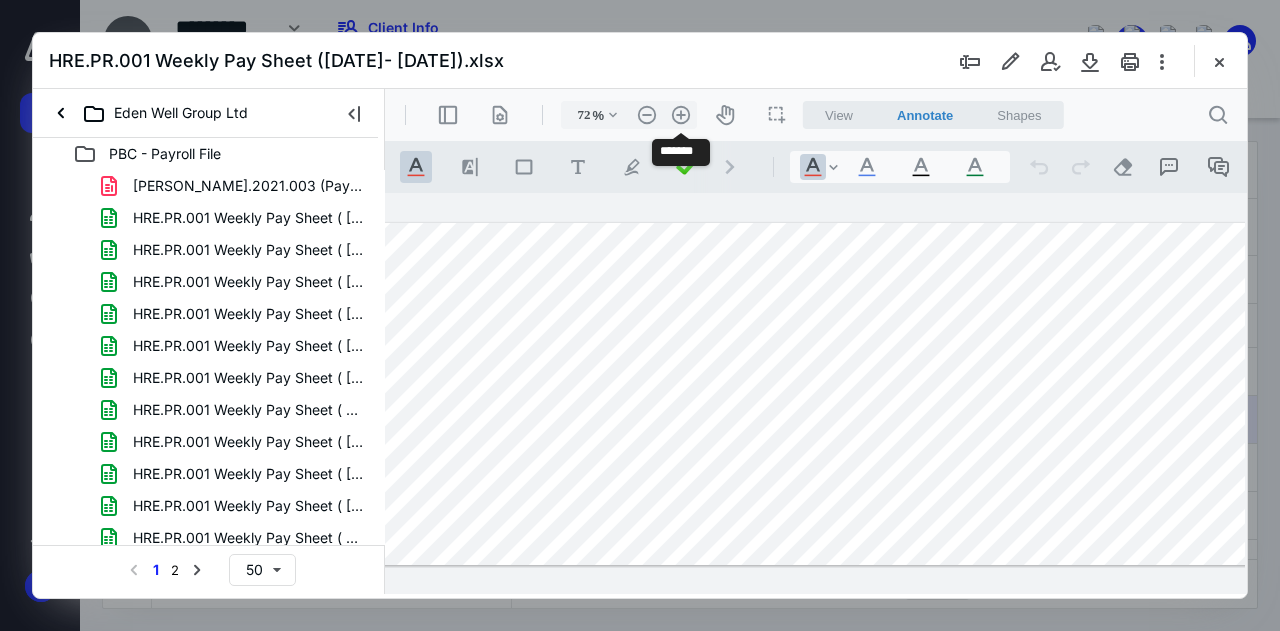 scroll, scrollTop: 0, scrollLeft: 306, axis: horizontal 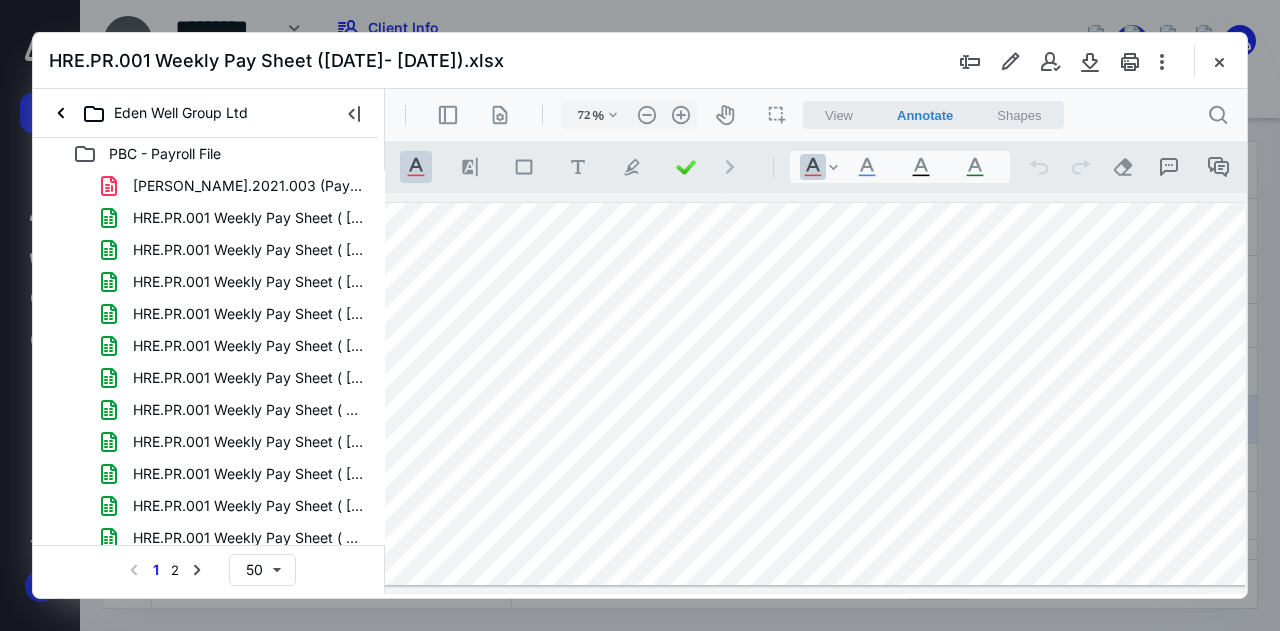 click at bounding box center (1005, 394) 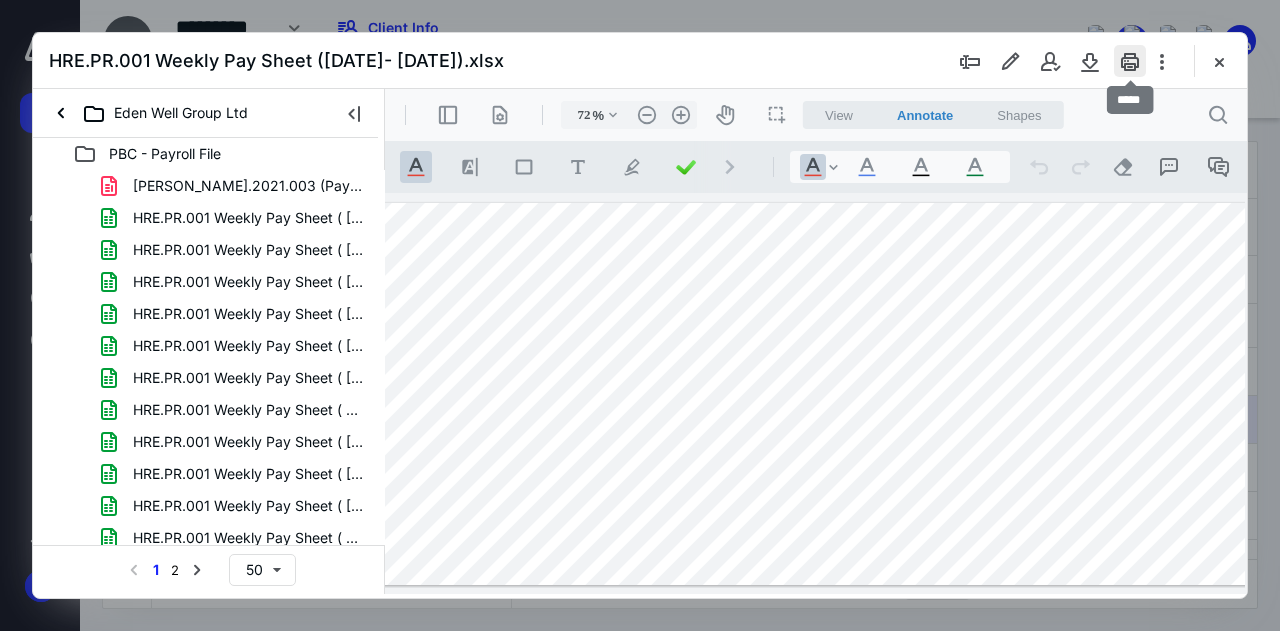 click at bounding box center [1130, 61] 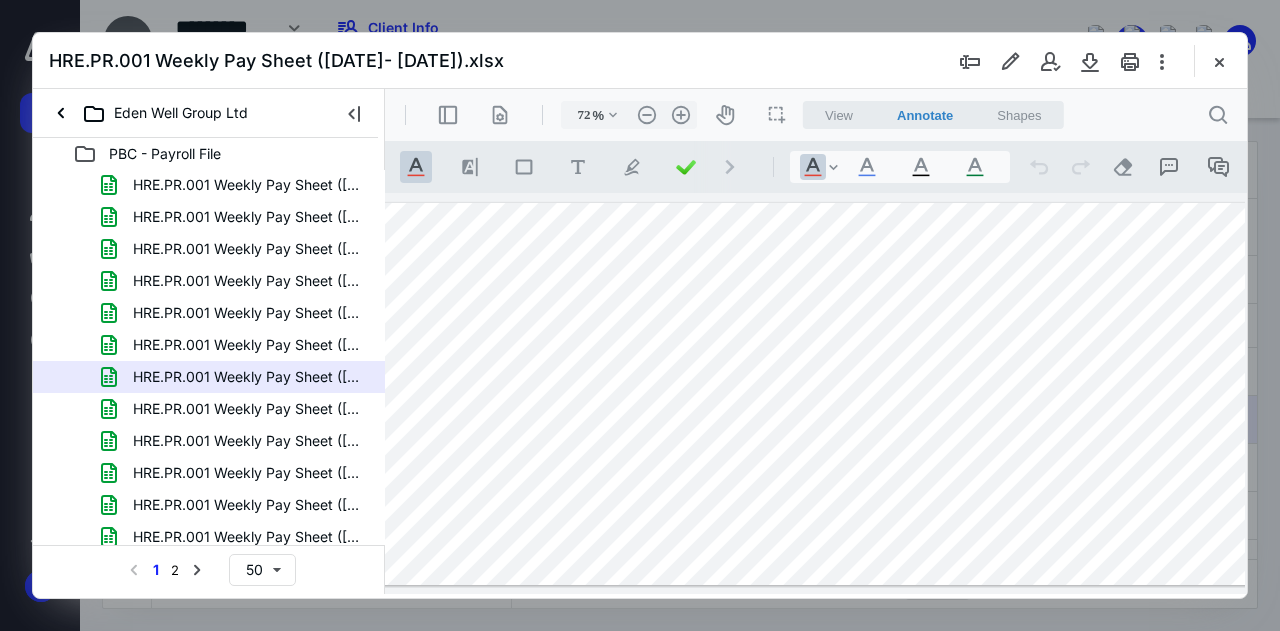 scroll, scrollTop: 1000, scrollLeft: 0, axis: vertical 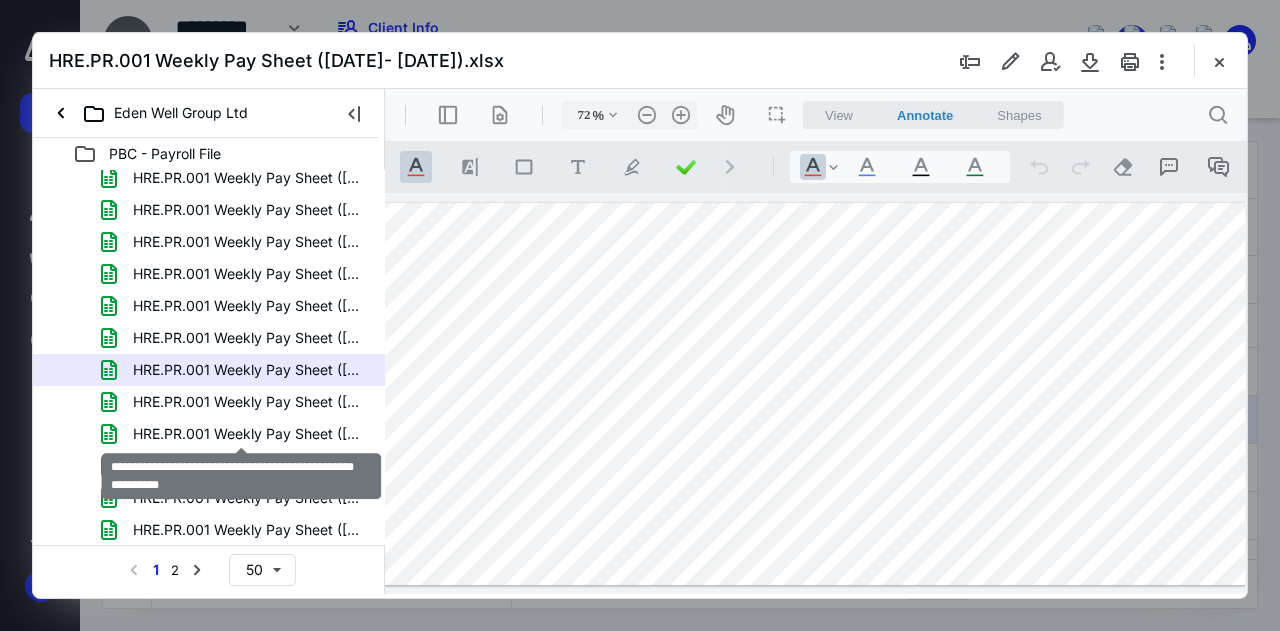 click on "HRE.PR.001 Weekly Pay Sheet ([DATE]- [DATE]).xlsx" at bounding box center [249, 434] 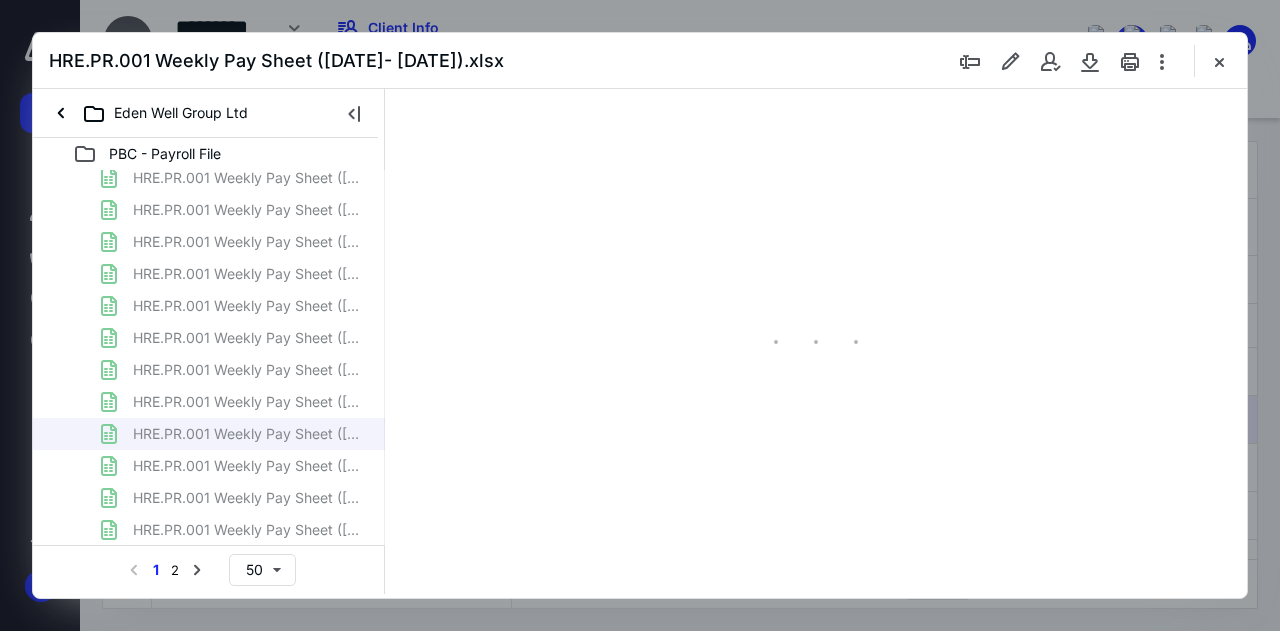 scroll, scrollTop: 0, scrollLeft: 0, axis: both 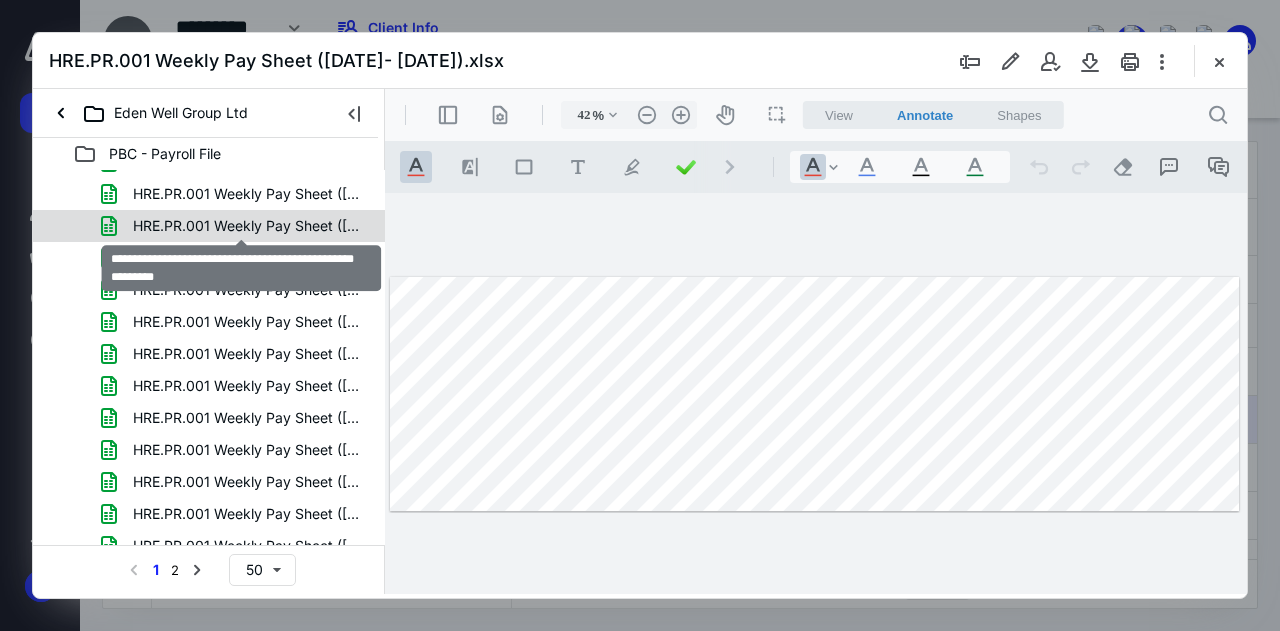 click on "HRE.PR.001 Weekly Pay Sheet ([DATE]- [DATE]).xlsx" at bounding box center [249, 226] 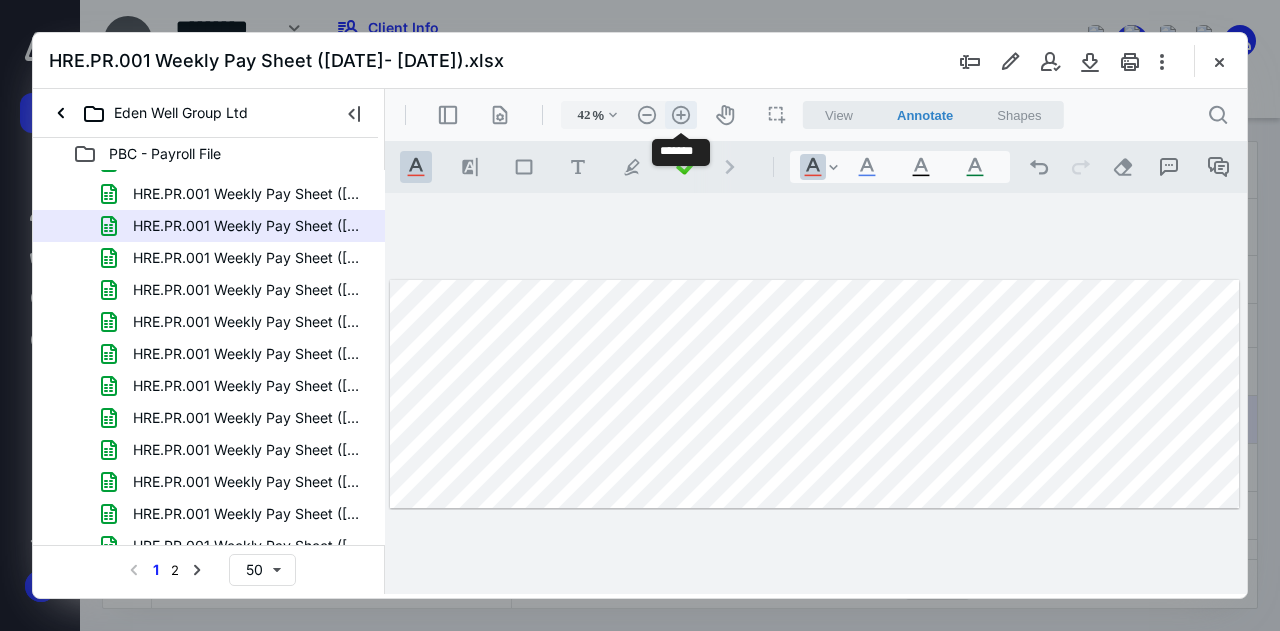 click on ".cls-1{fill:#abb0c4;} icon - header - zoom - in - line" at bounding box center (681, 115) 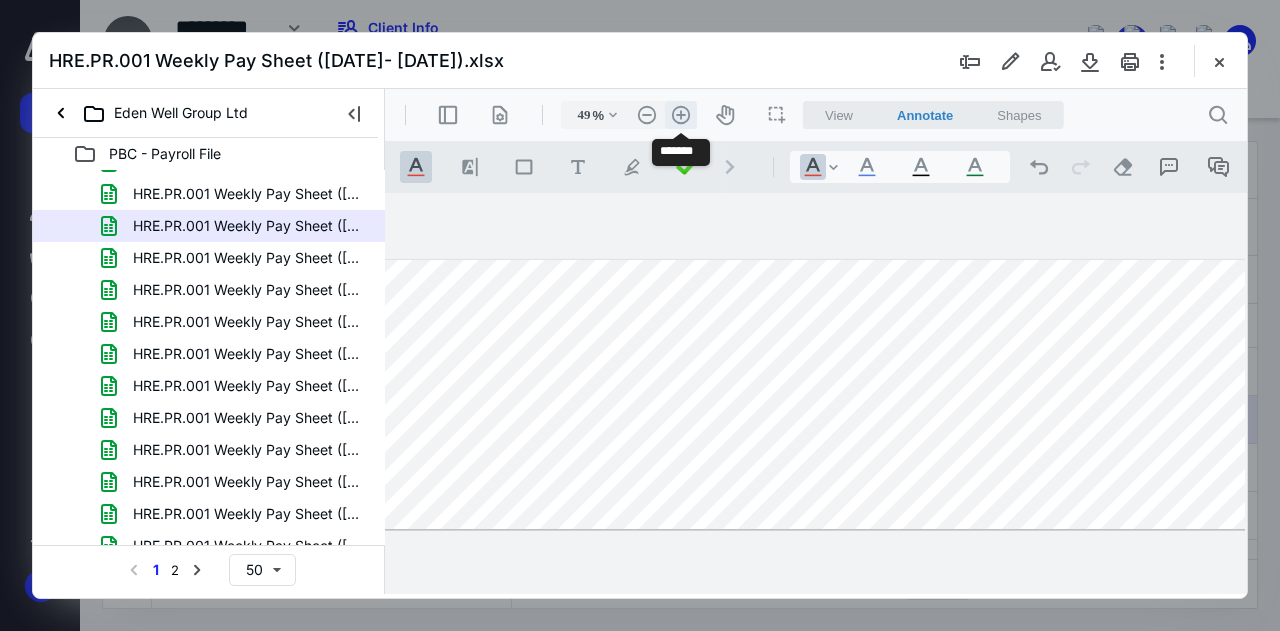 click on ".cls-1{fill:#abb0c4;} icon - header - zoom - in - line" at bounding box center (681, 115) 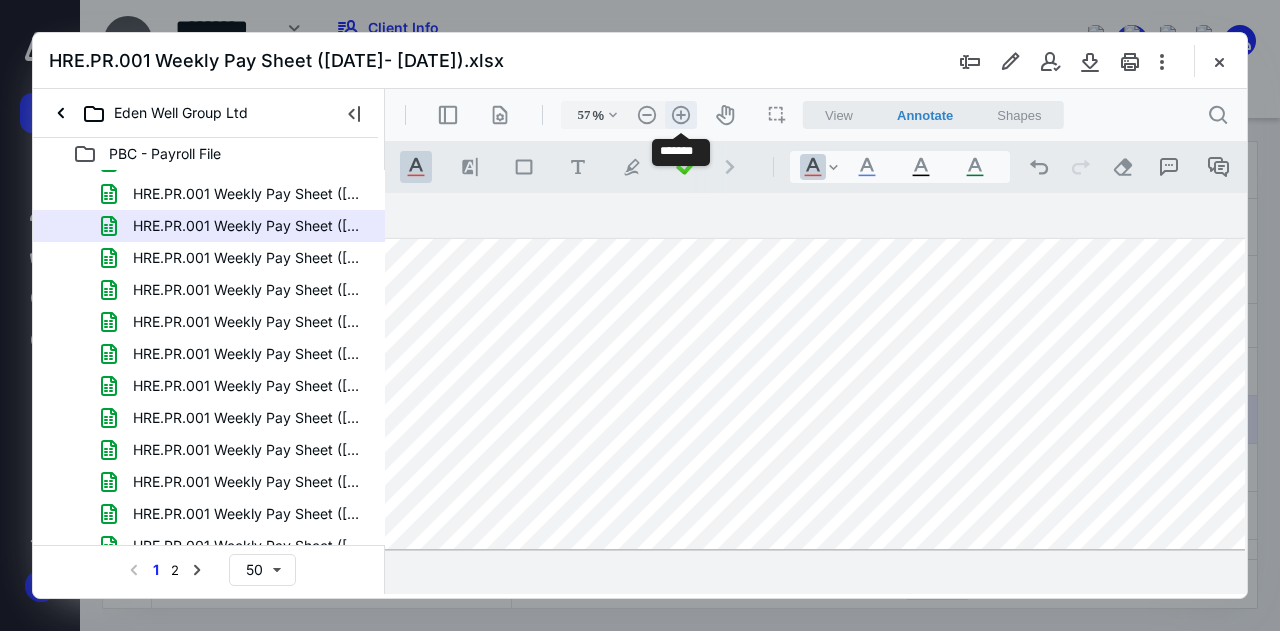 click on ".cls-1{fill:#abb0c4;} icon - header - zoom - in - line" at bounding box center [681, 115] 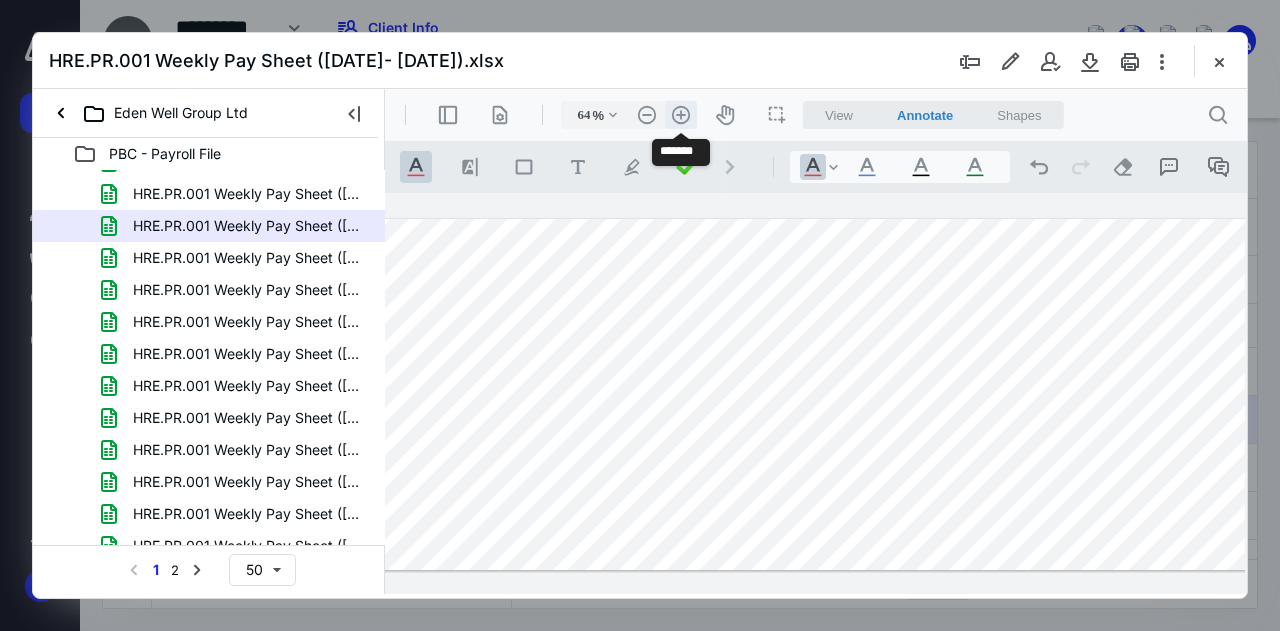 click on ".cls-1{fill:#abb0c4;} icon - header - zoom - in - line" at bounding box center (681, 115) 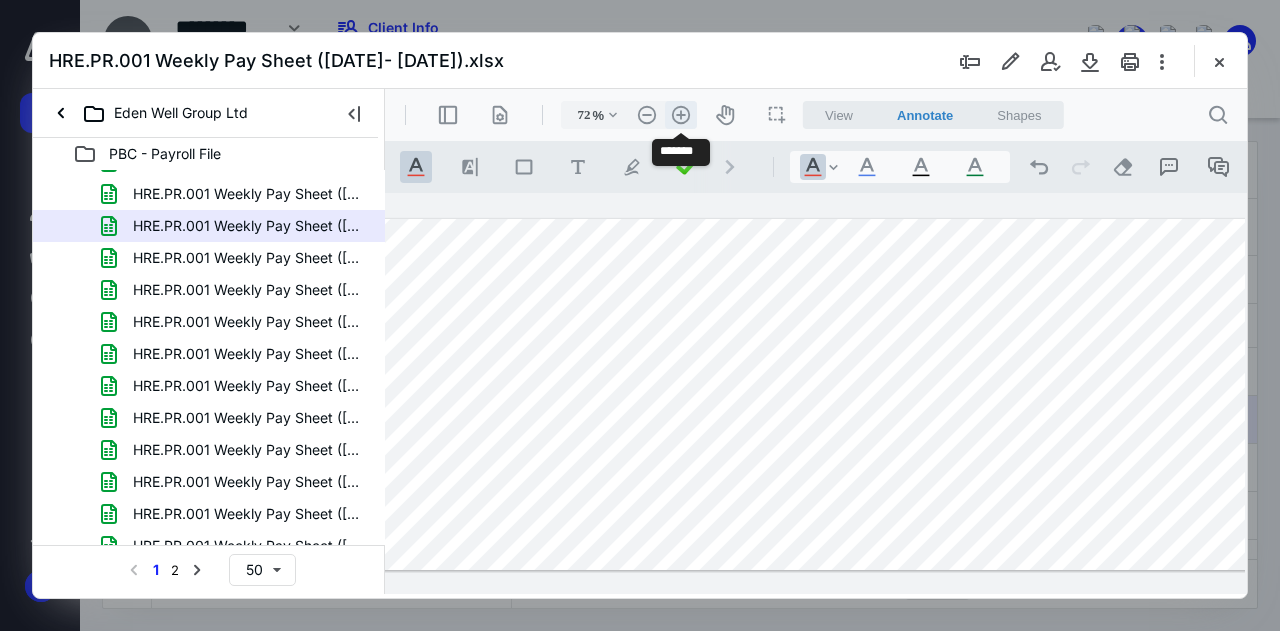 scroll, scrollTop: 0, scrollLeft: 306, axis: horizontal 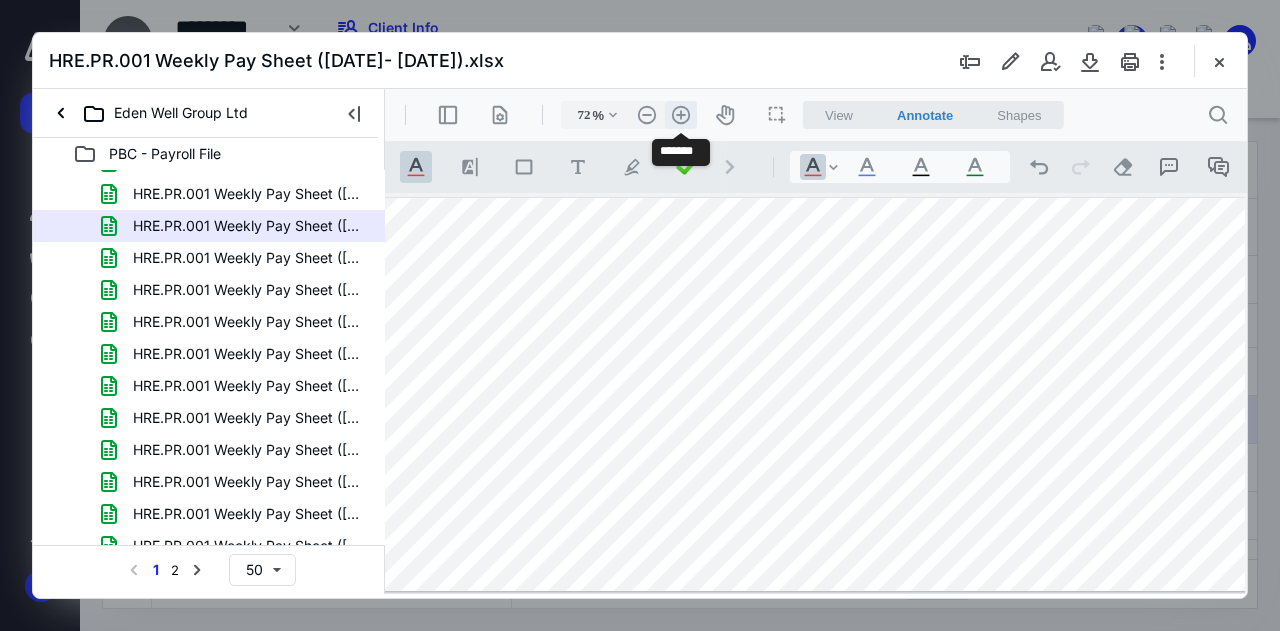 click on ".cls-1{fill:#abb0c4;} icon - header - zoom - in - line" at bounding box center (681, 115) 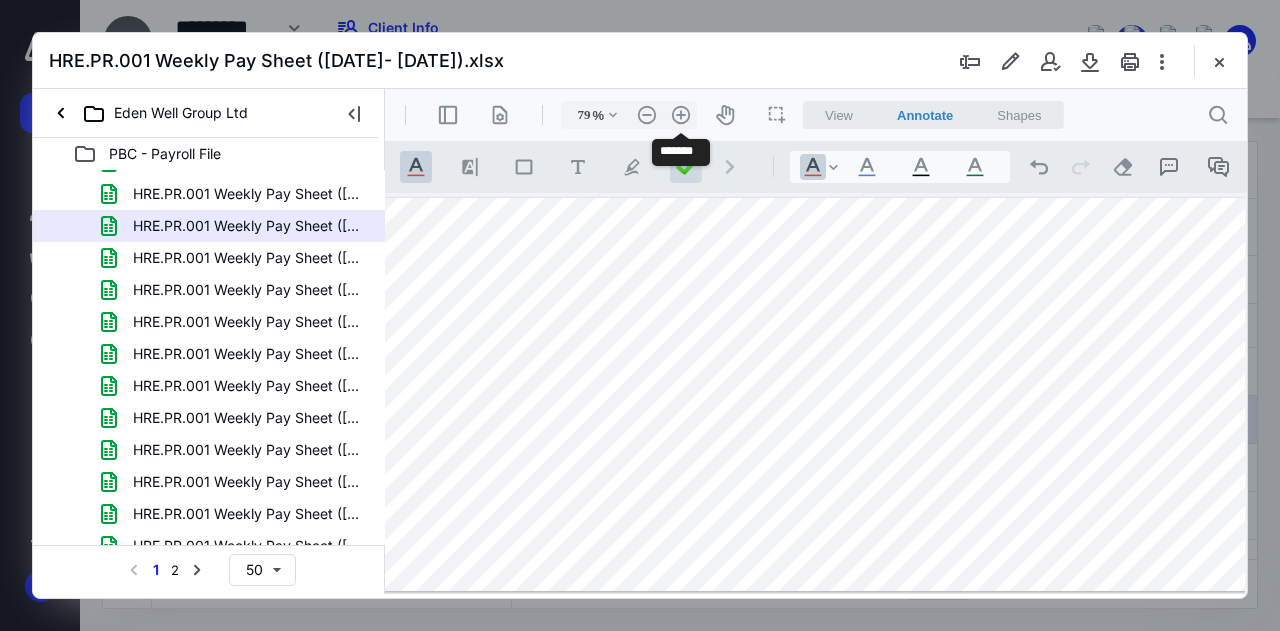 scroll, scrollTop: 15, scrollLeft: 384, axis: both 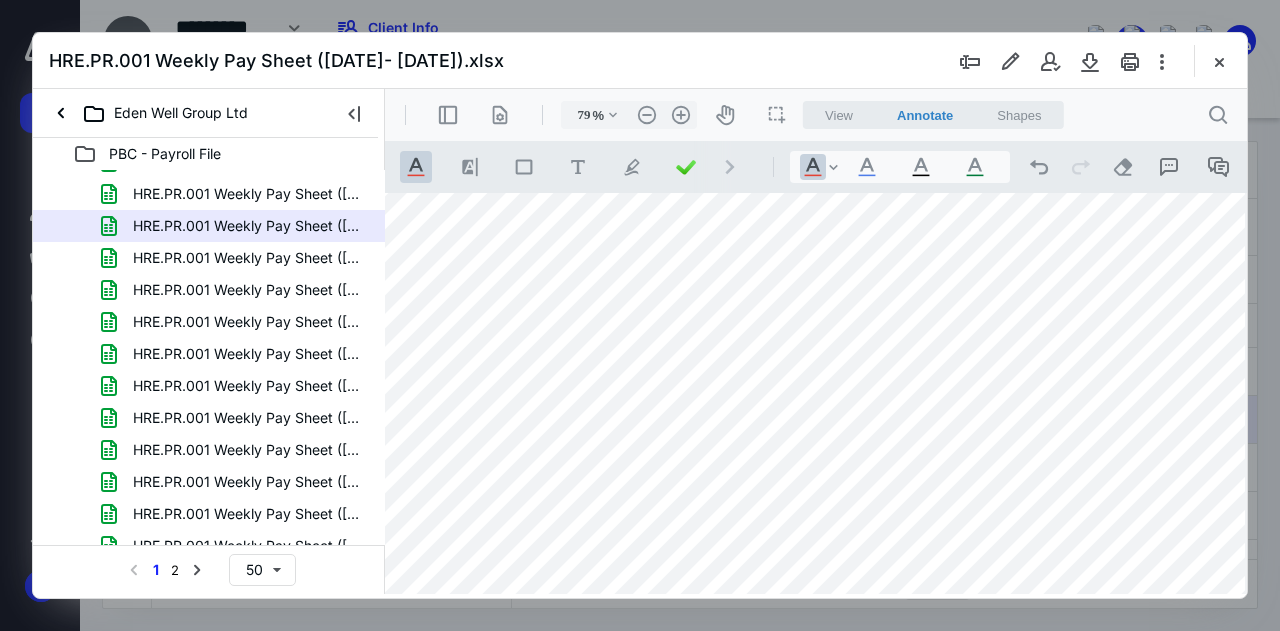 drag, startPoint x: 667, startPoint y: 431, endPoint x: 867, endPoint y: 458, distance: 201.81427 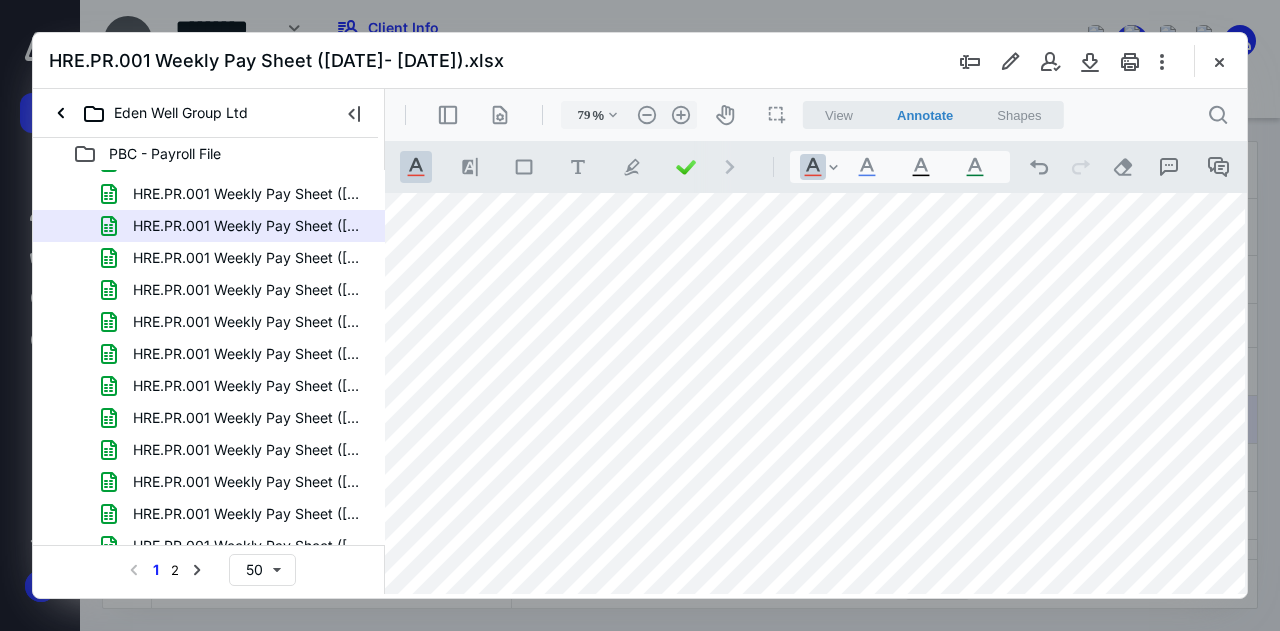scroll, scrollTop: 15, scrollLeft: 0, axis: vertical 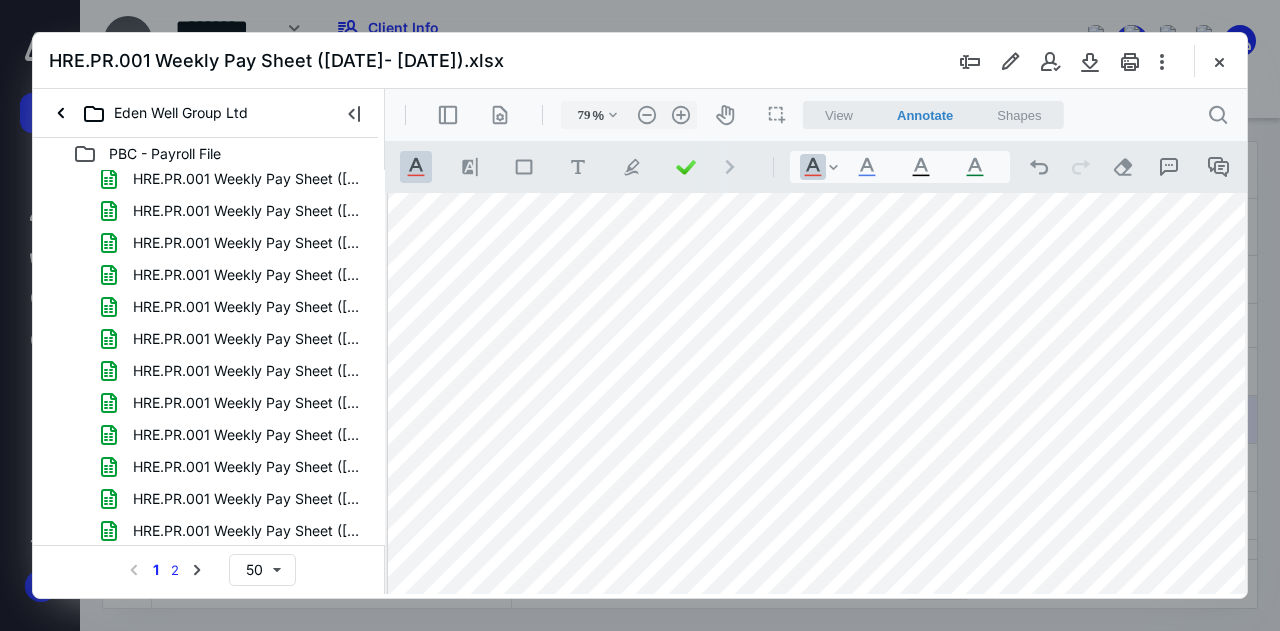 click on "2" at bounding box center (175, 570) 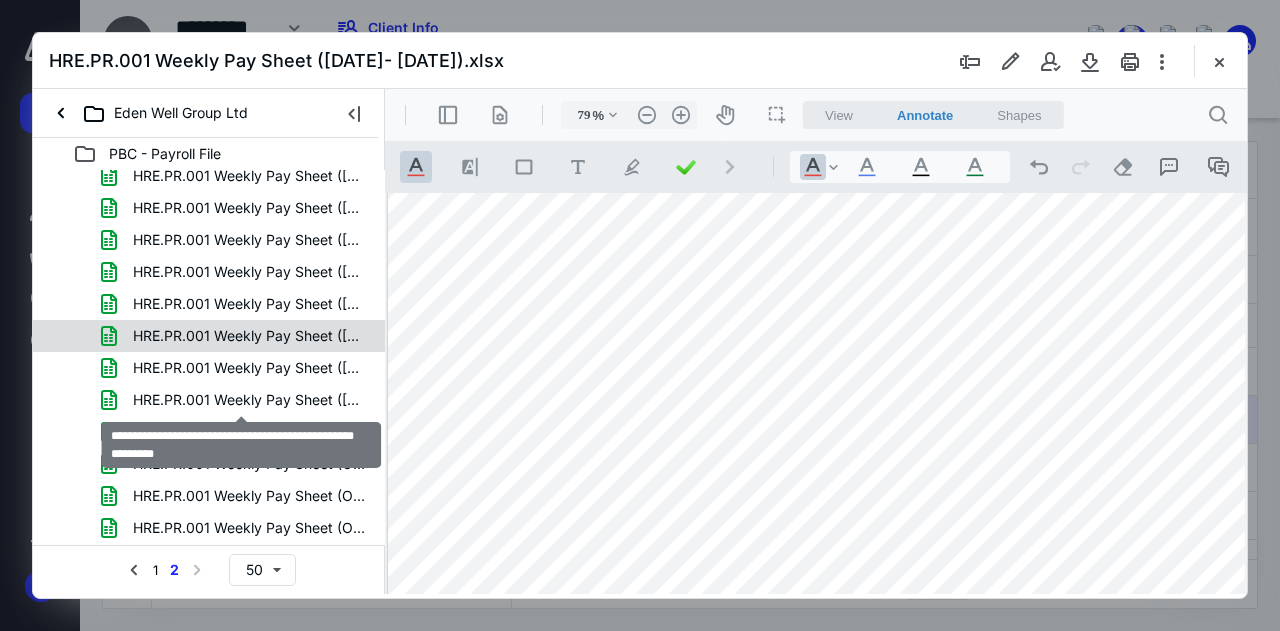 scroll, scrollTop: 0, scrollLeft: 0, axis: both 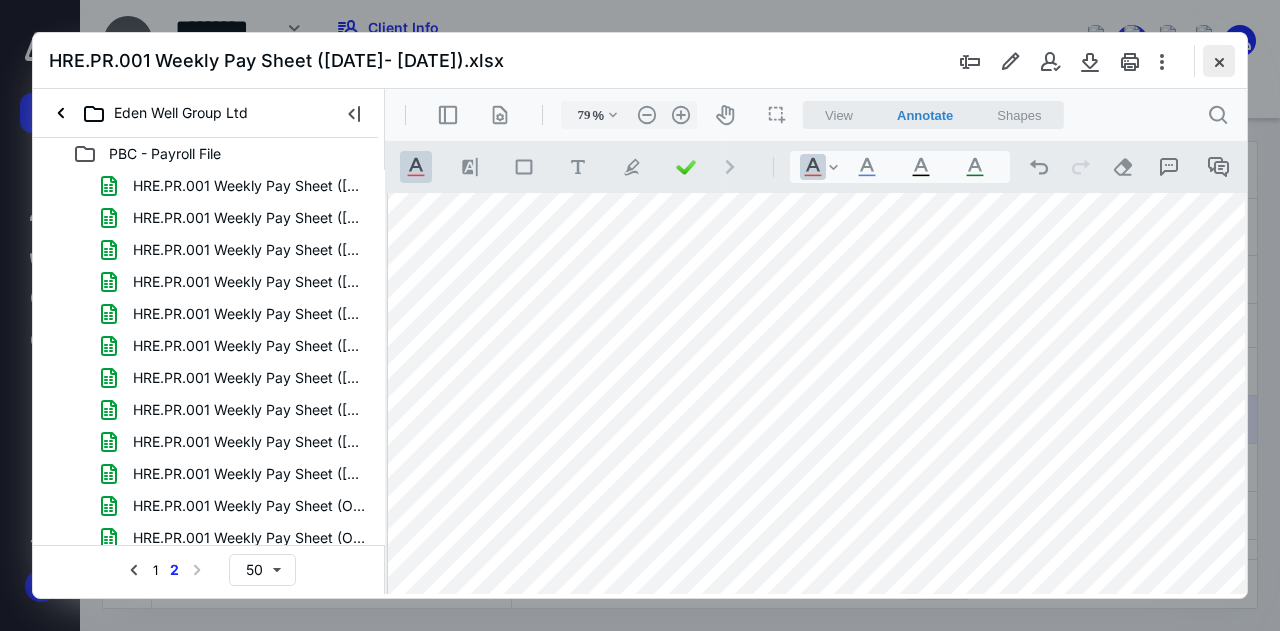 click at bounding box center [1219, 61] 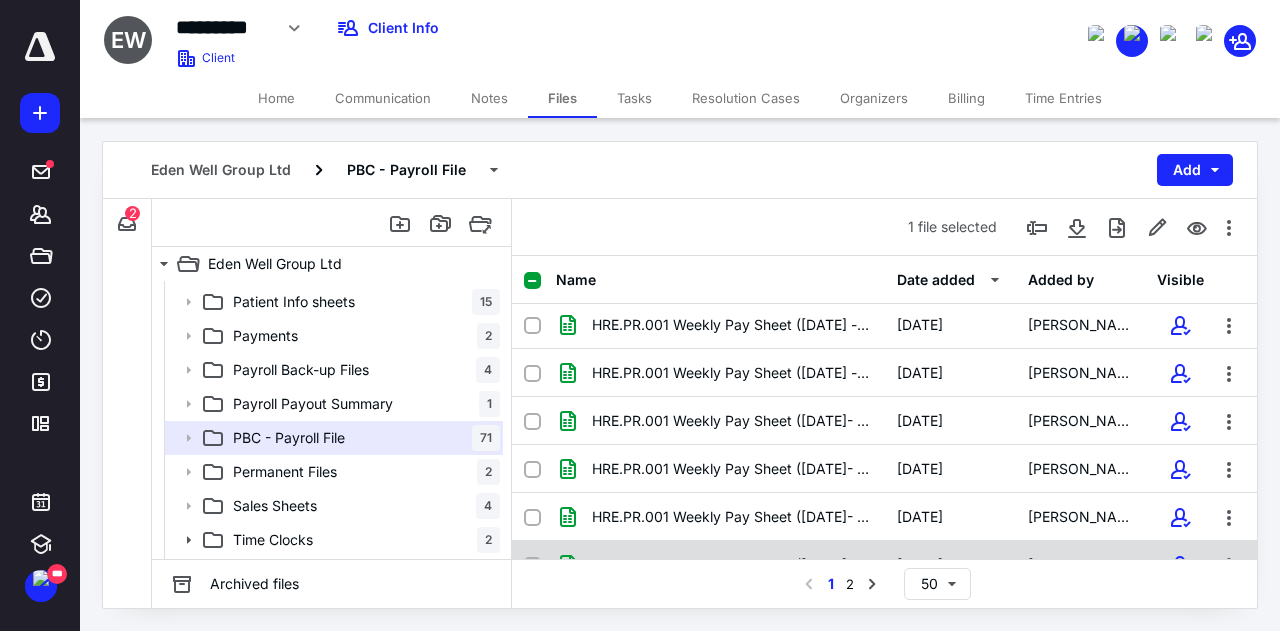 scroll, scrollTop: 1295, scrollLeft: 0, axis: vertical 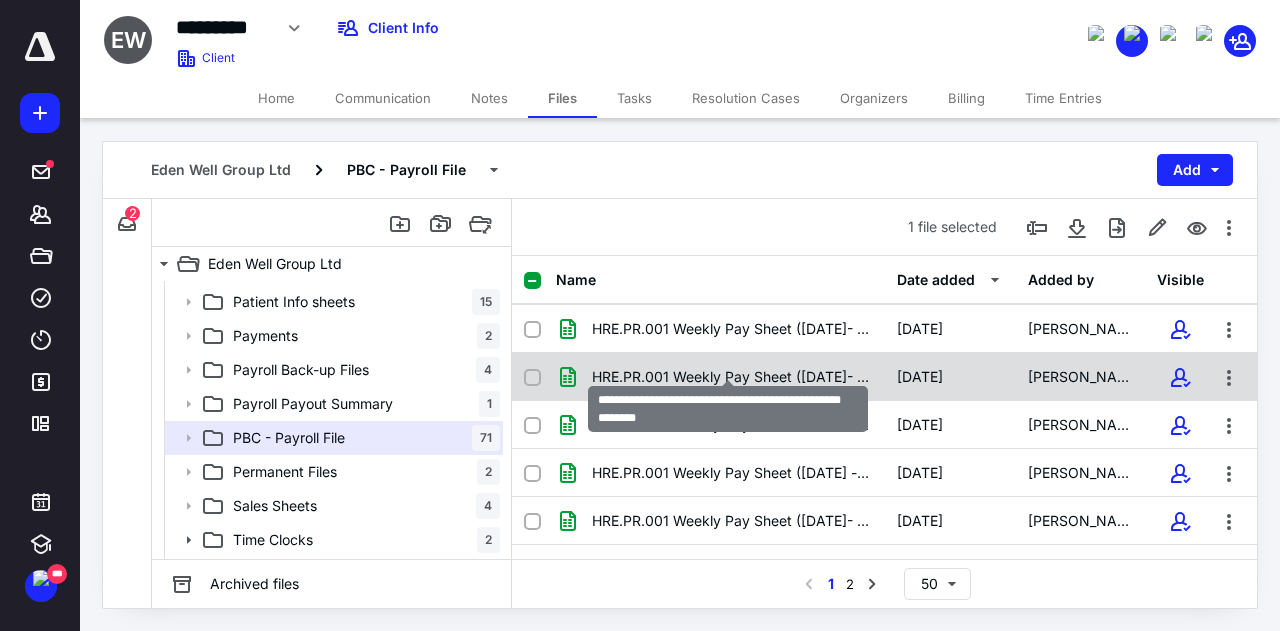 click on "HRE.PR.001 Weekly Pay Sheet ([DATE]- [DATE]).xlsx" at bounding box center (732, 377) 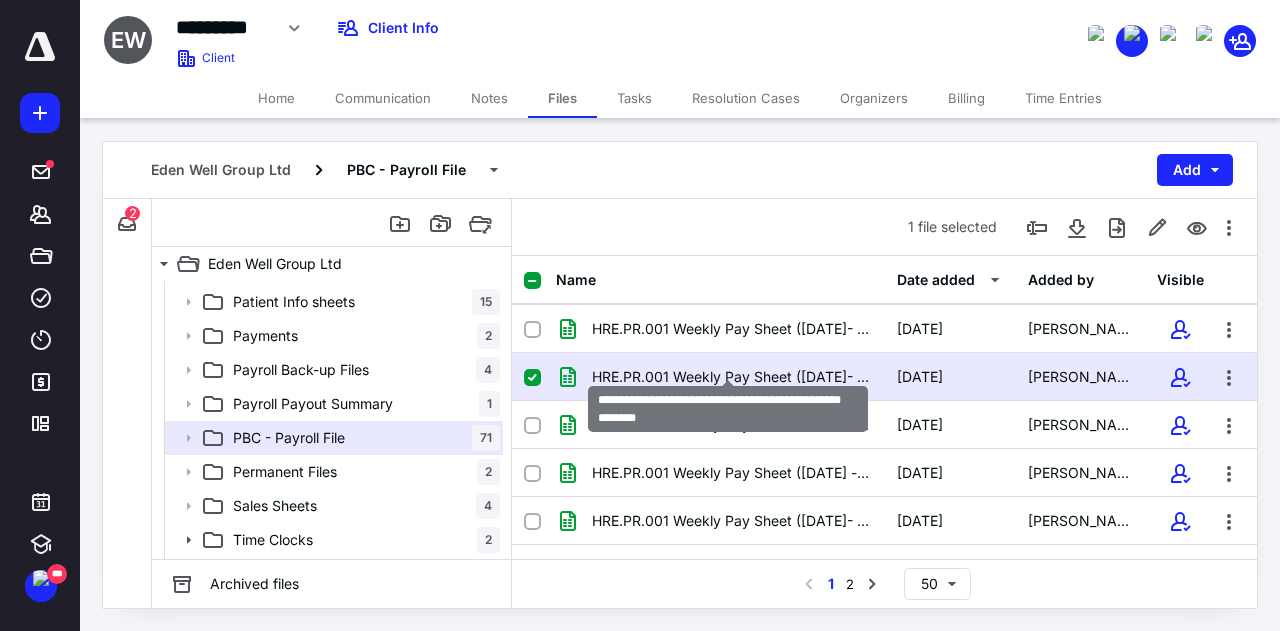 click on "HRE.PR.001 Weekly Pay Sheet ([DATE]- [DATE]).xlsx" at bounding box center [732, 377] 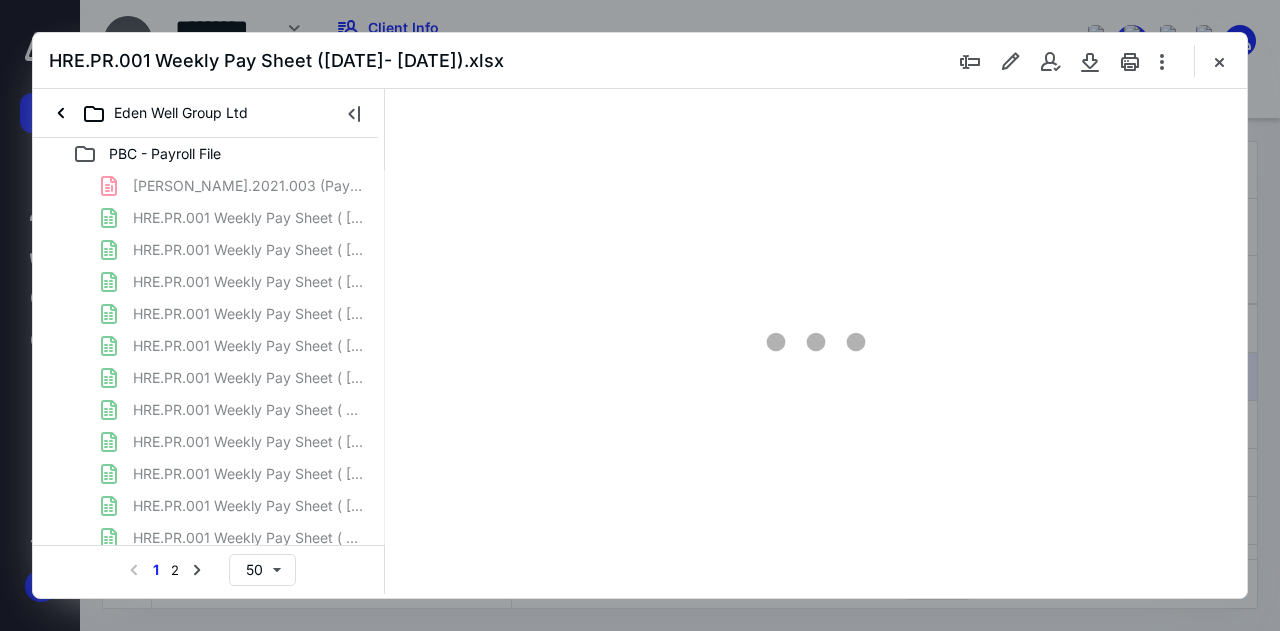 scroll, scrollTop: 0, scrollLeft: 0, axis: both 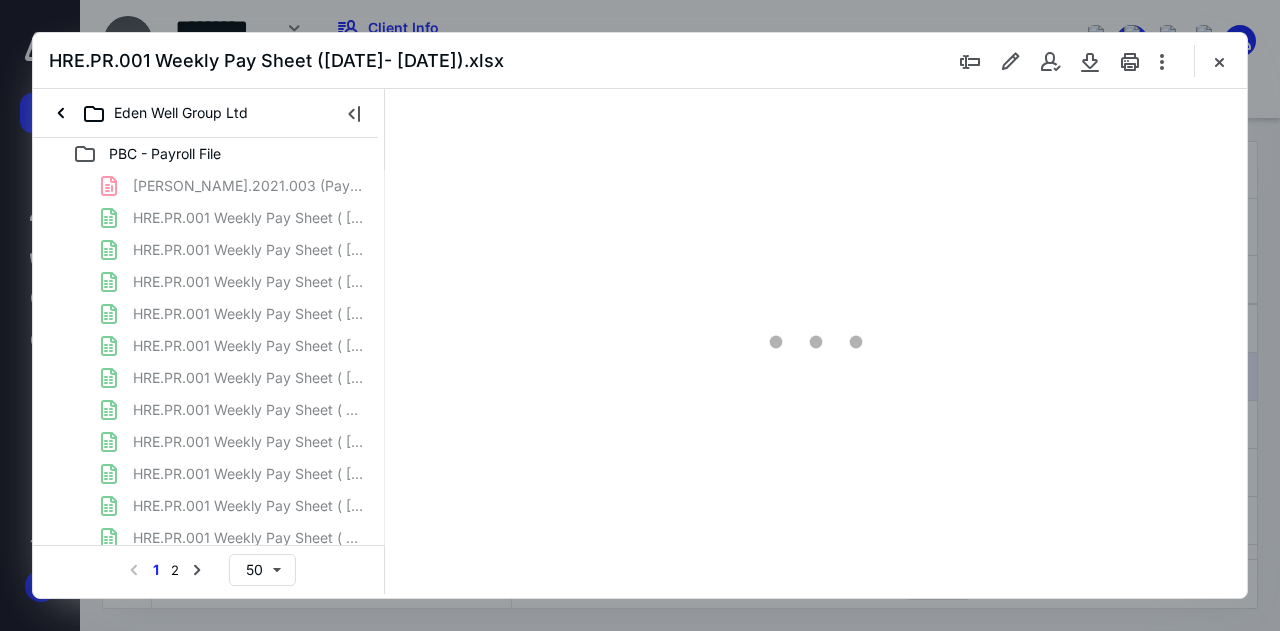 type on "44" 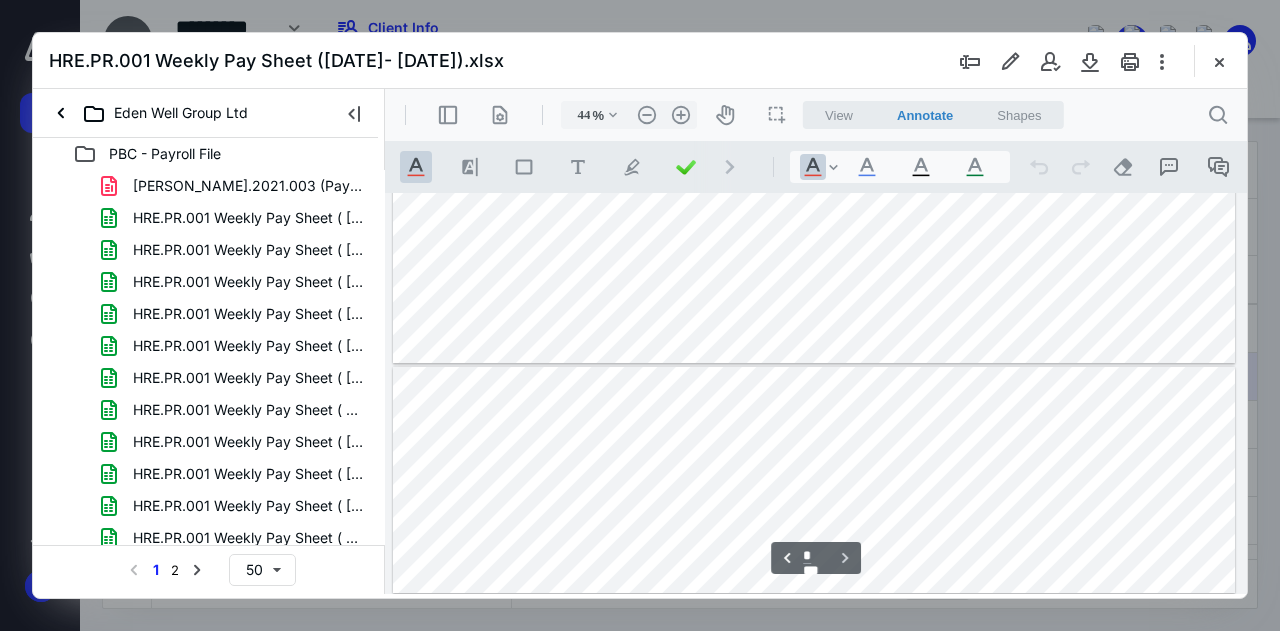 type on "*" 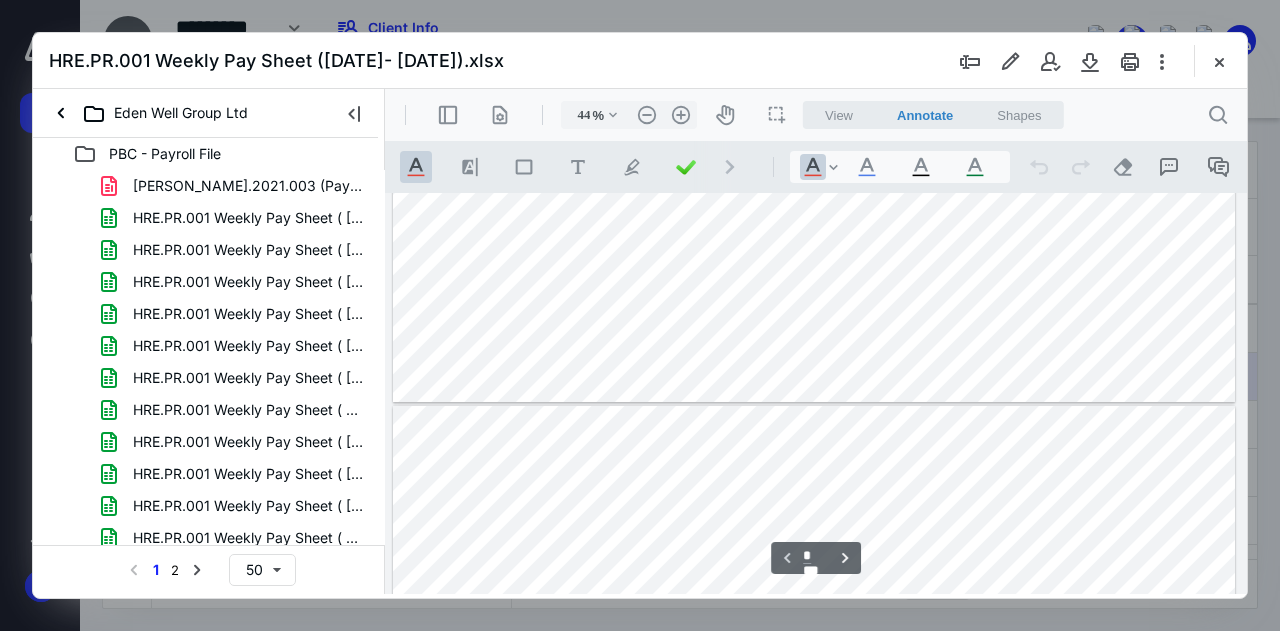 scroll, scrollTop: 0, scrollLeft: 0, axis: both 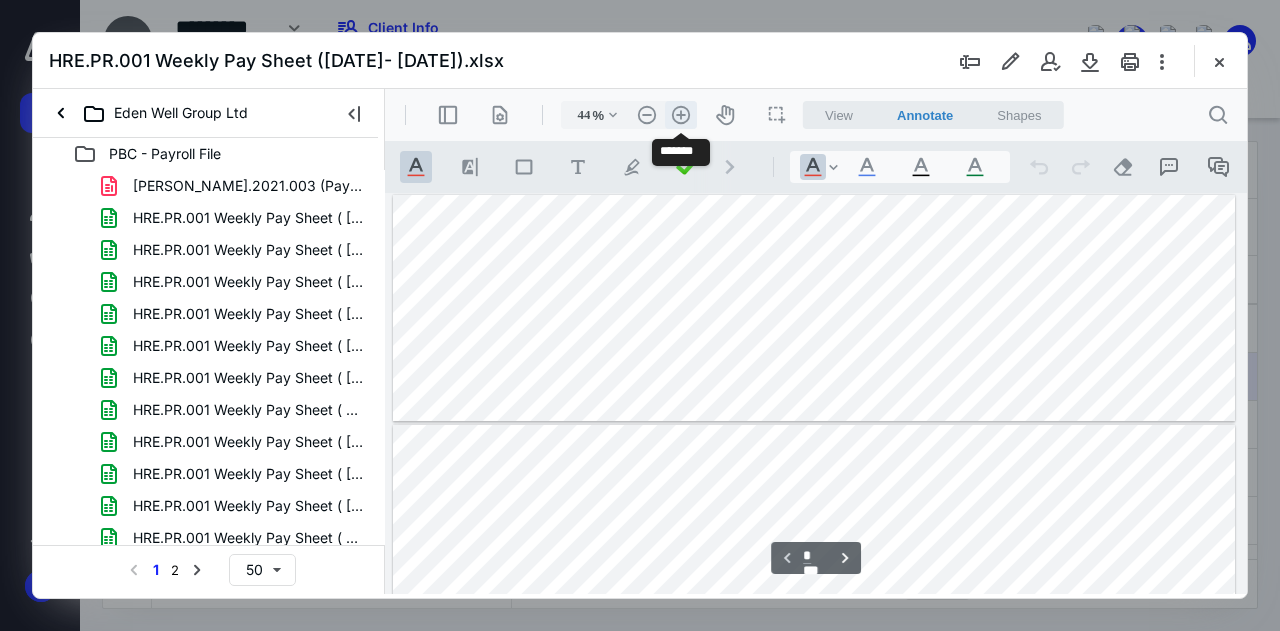 click on ".cls-1{fill:#abb0c4;} icon - header - zoom - in - line" at bounding box center [681, 115] 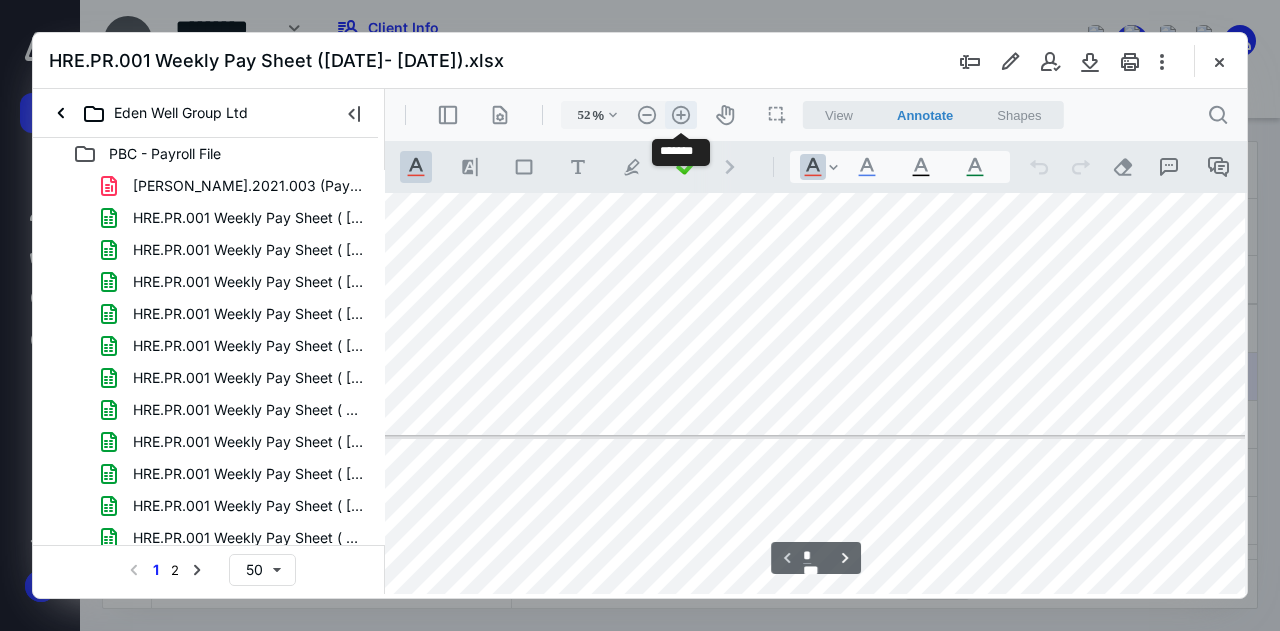 click on ".cls-1{fill:#abb0c4;} icon - header - zoom - in - line" at bounding box center (681, 115) 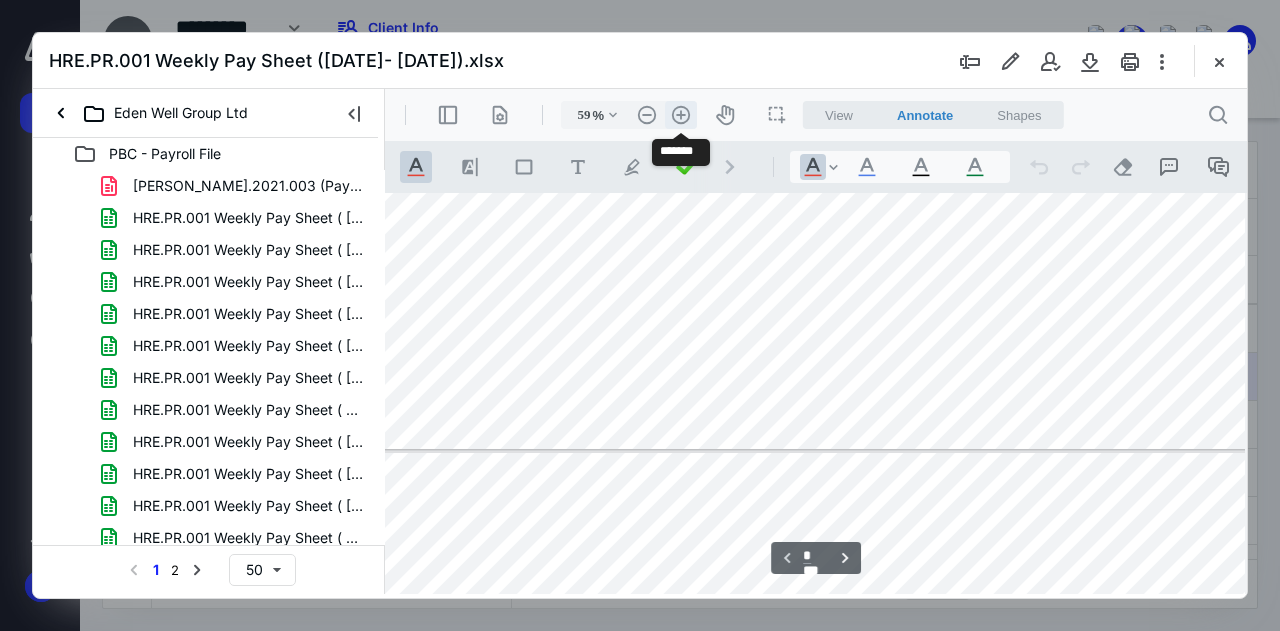 click on ".cls-1{fill:#abb0c4;} icon - header - zoom - in - line" at bounding box center (681, 115) 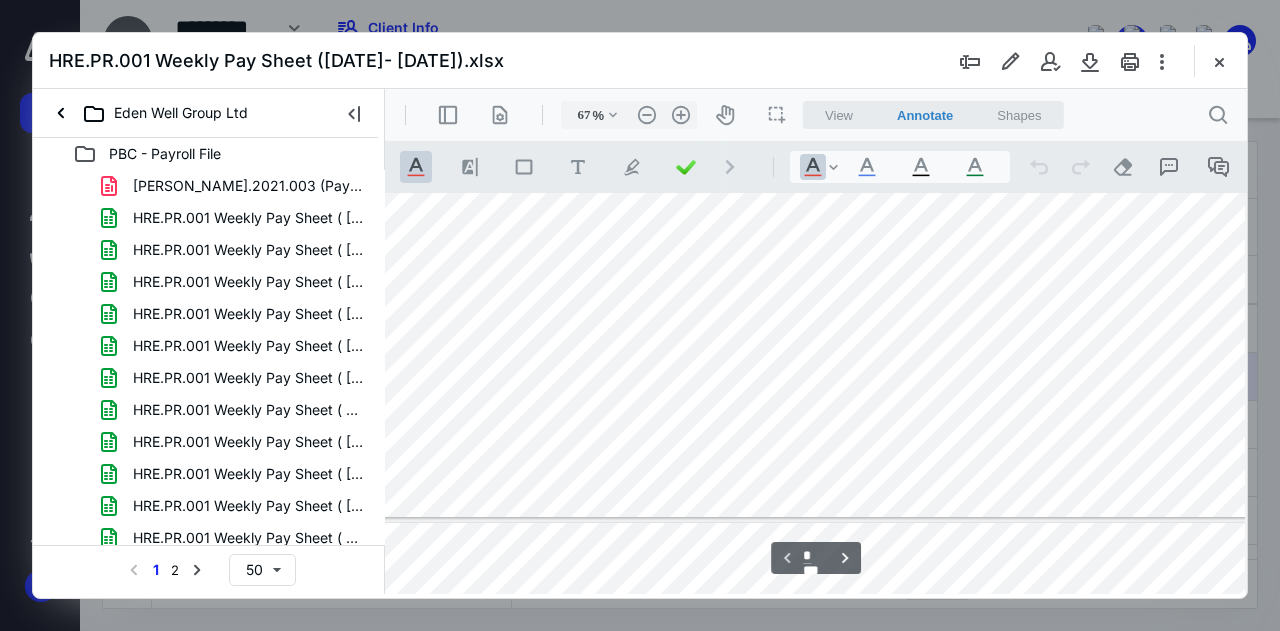 scroll, scrollTop: 0, scrollLeft: 218, axis: horizontal 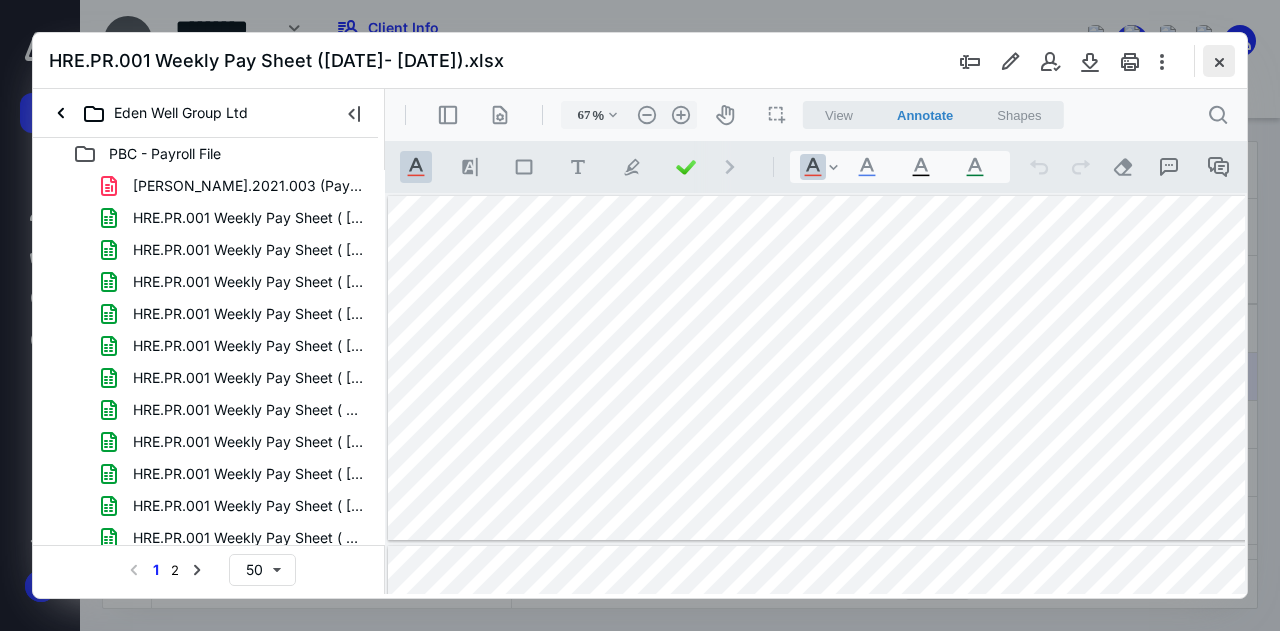 click at bounding box center [1219, 61] 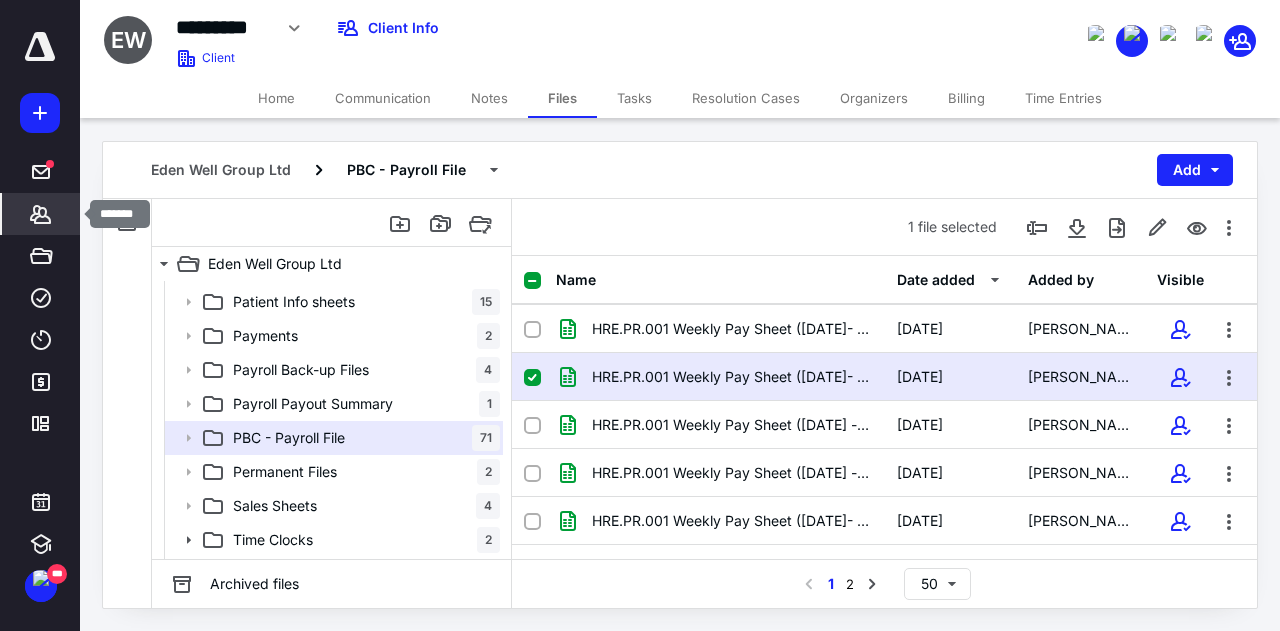 click 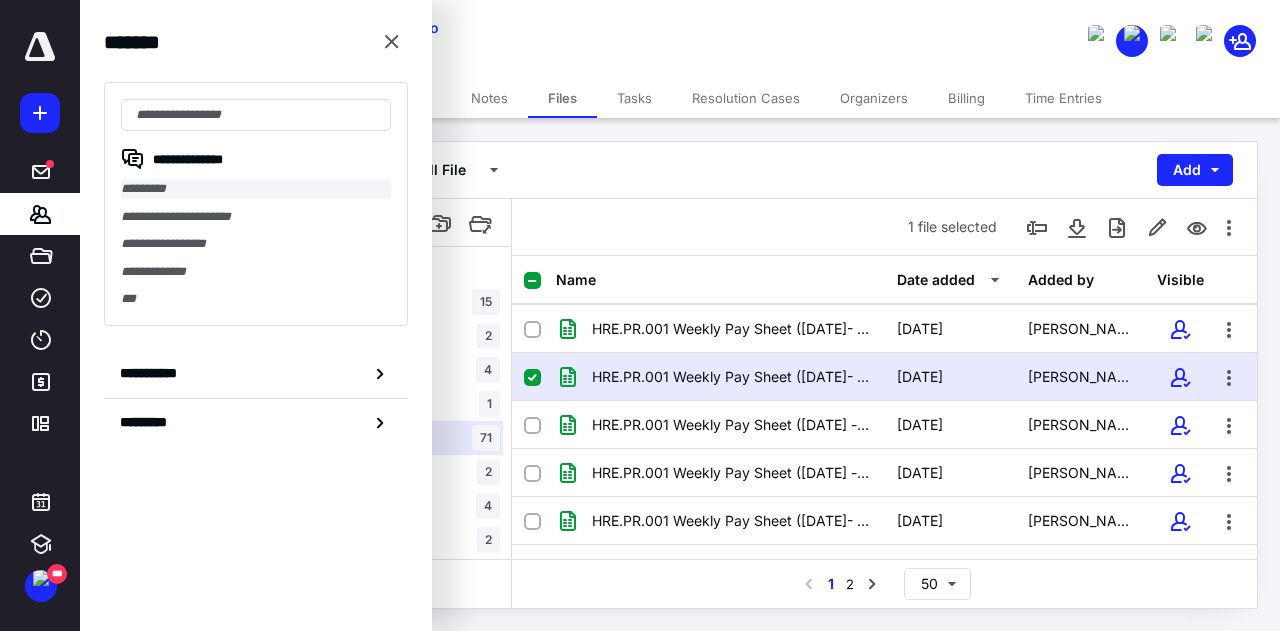 click on "*********" at bounding box center (256, 189) 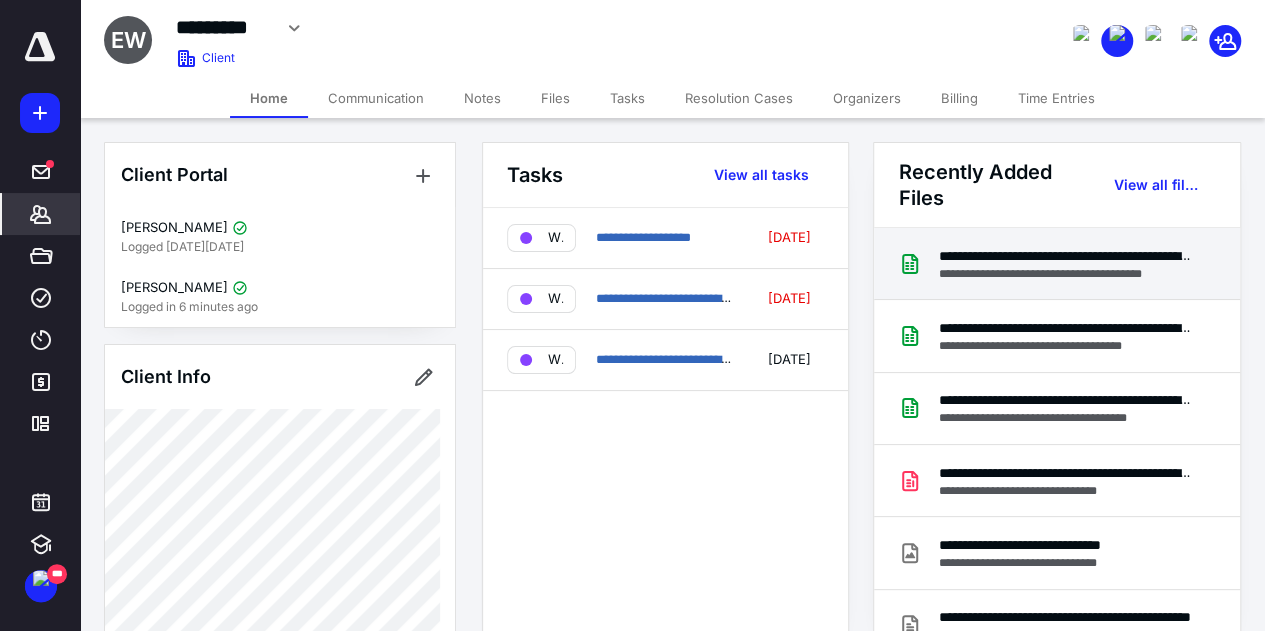 click on "**********" at bounding box center [1065, 256] 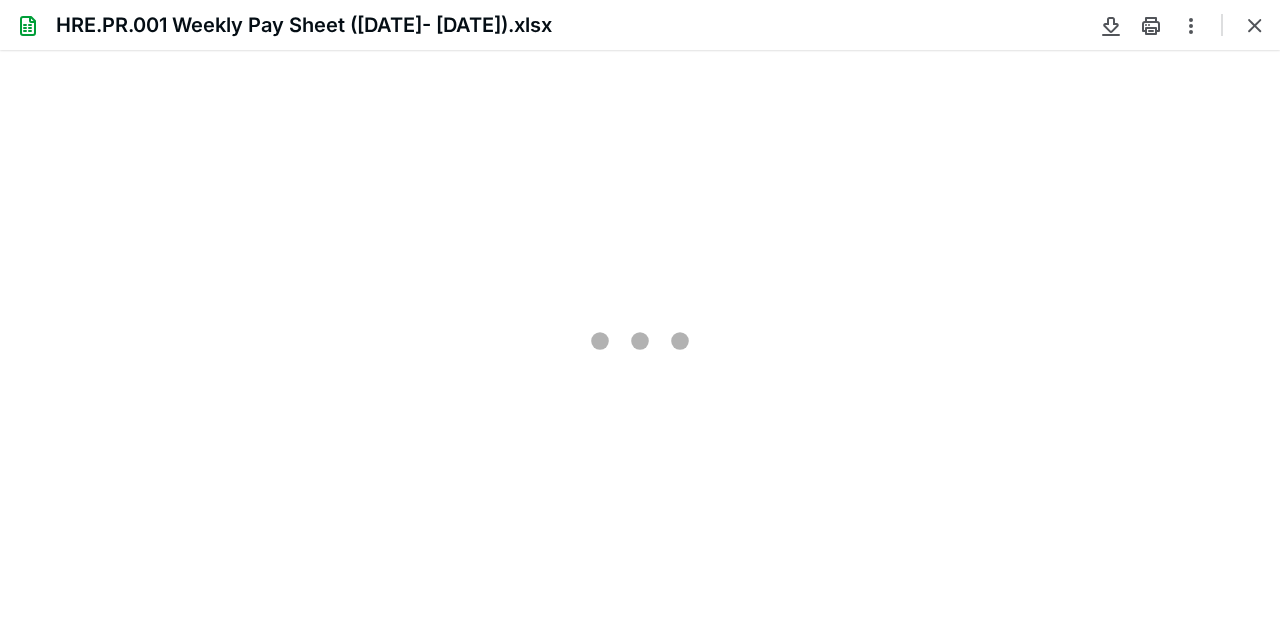 scroll, scrollTop: 0, scrollLeft: 0, axis: both 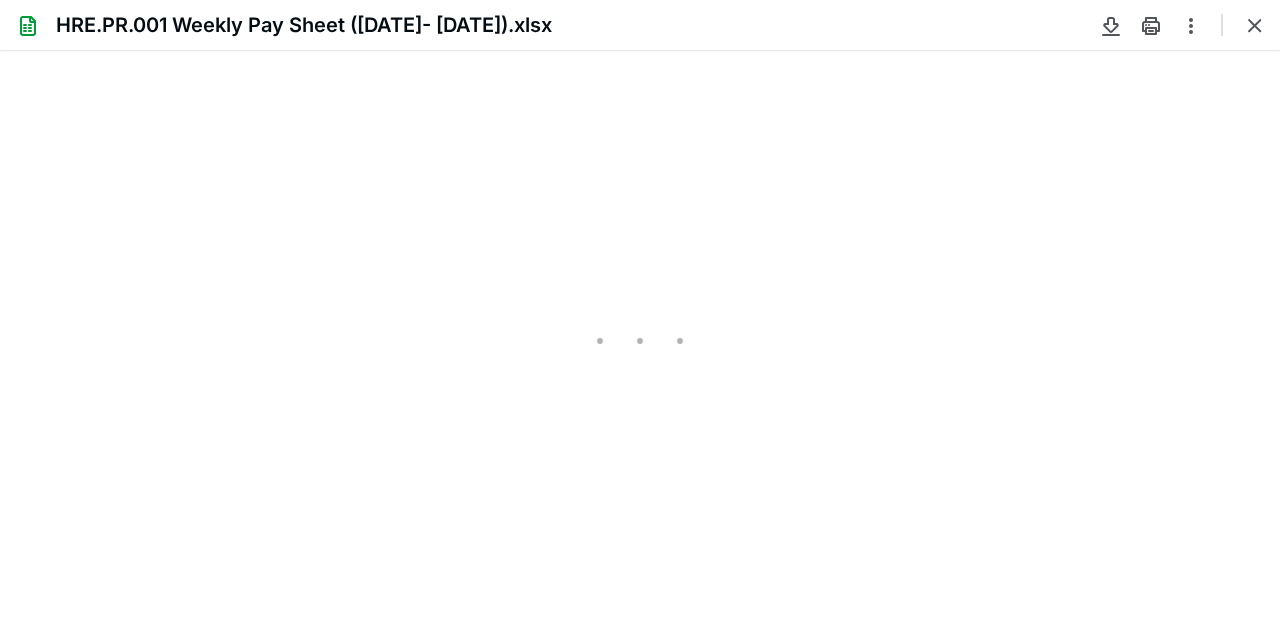 type on "60" 